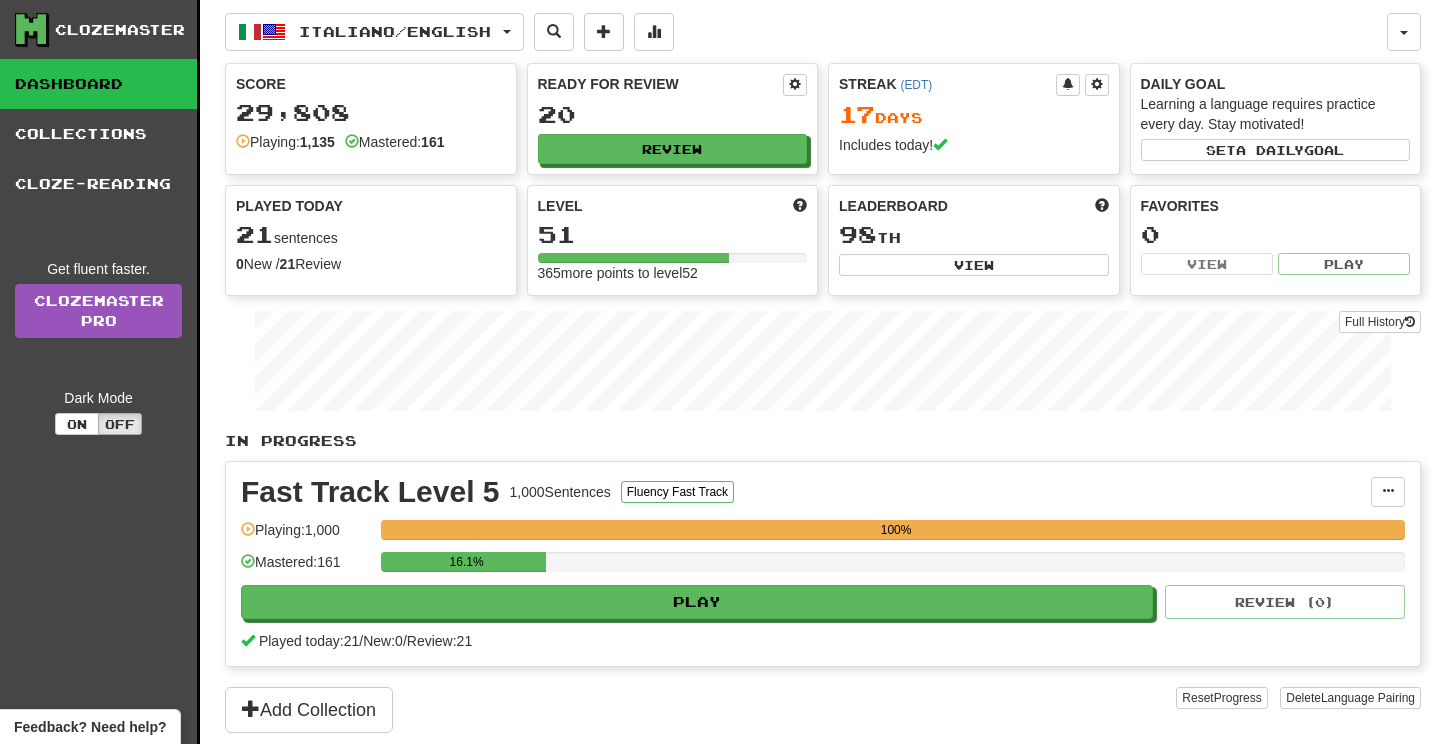 scroll, scrollTop: 0, scrollLeft: 0, axis: both 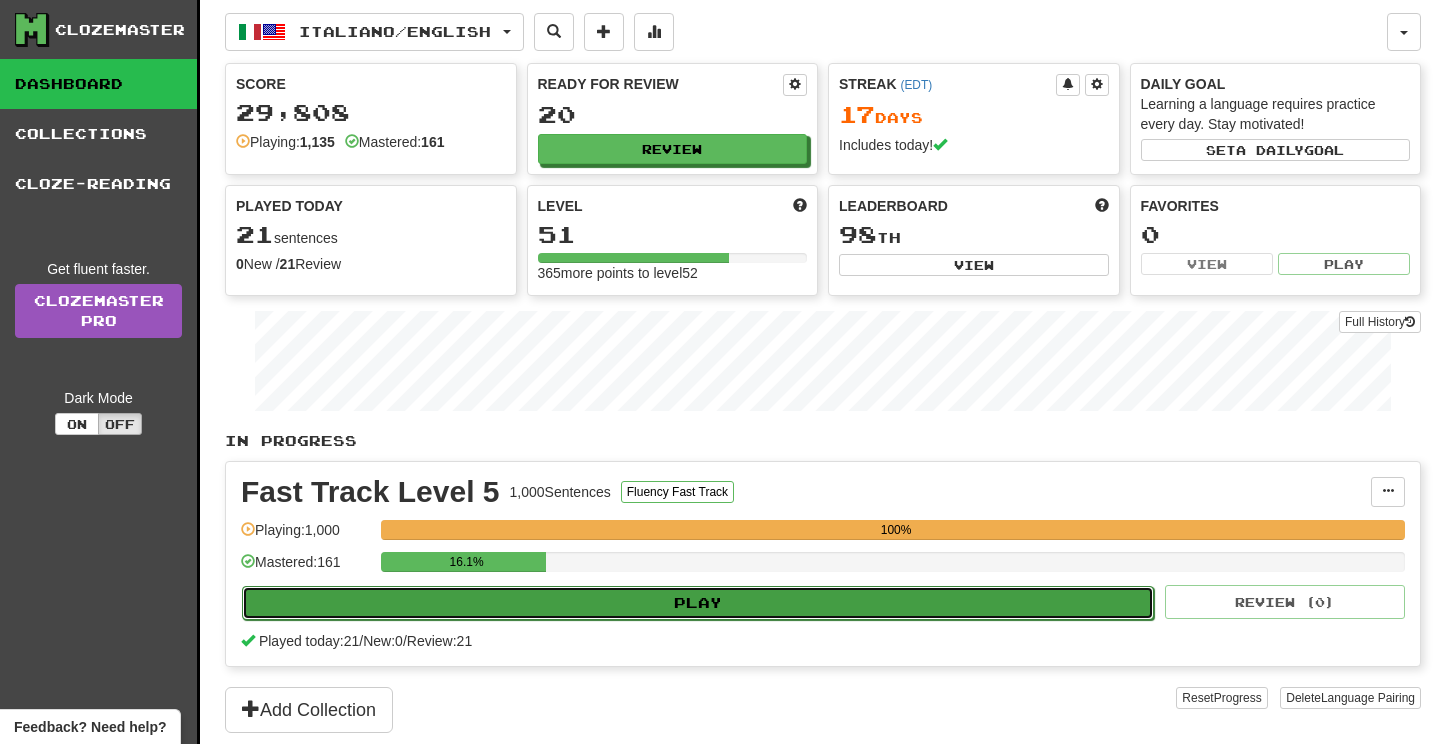 click on "Play" at bounding box center (698, 603) 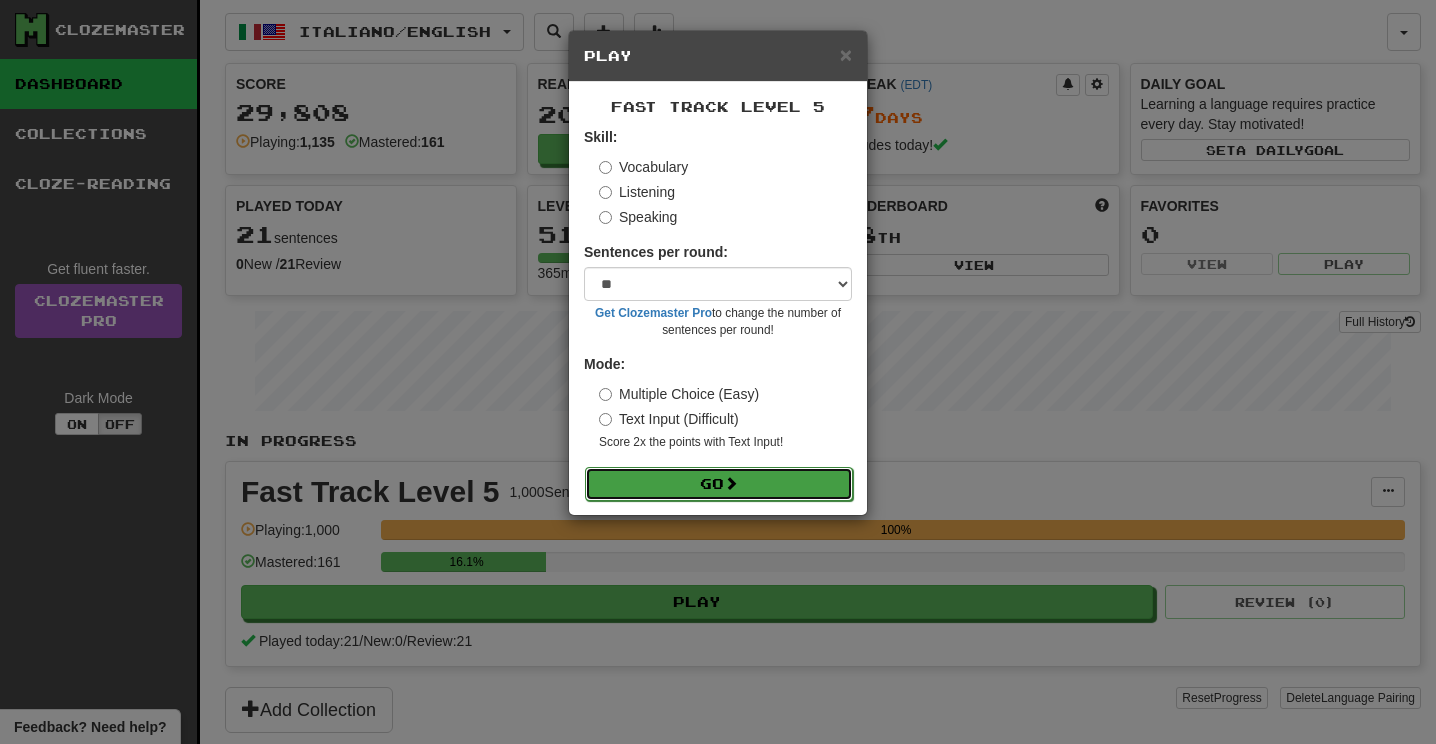 click on "Go" at bounding box center [719, 484] 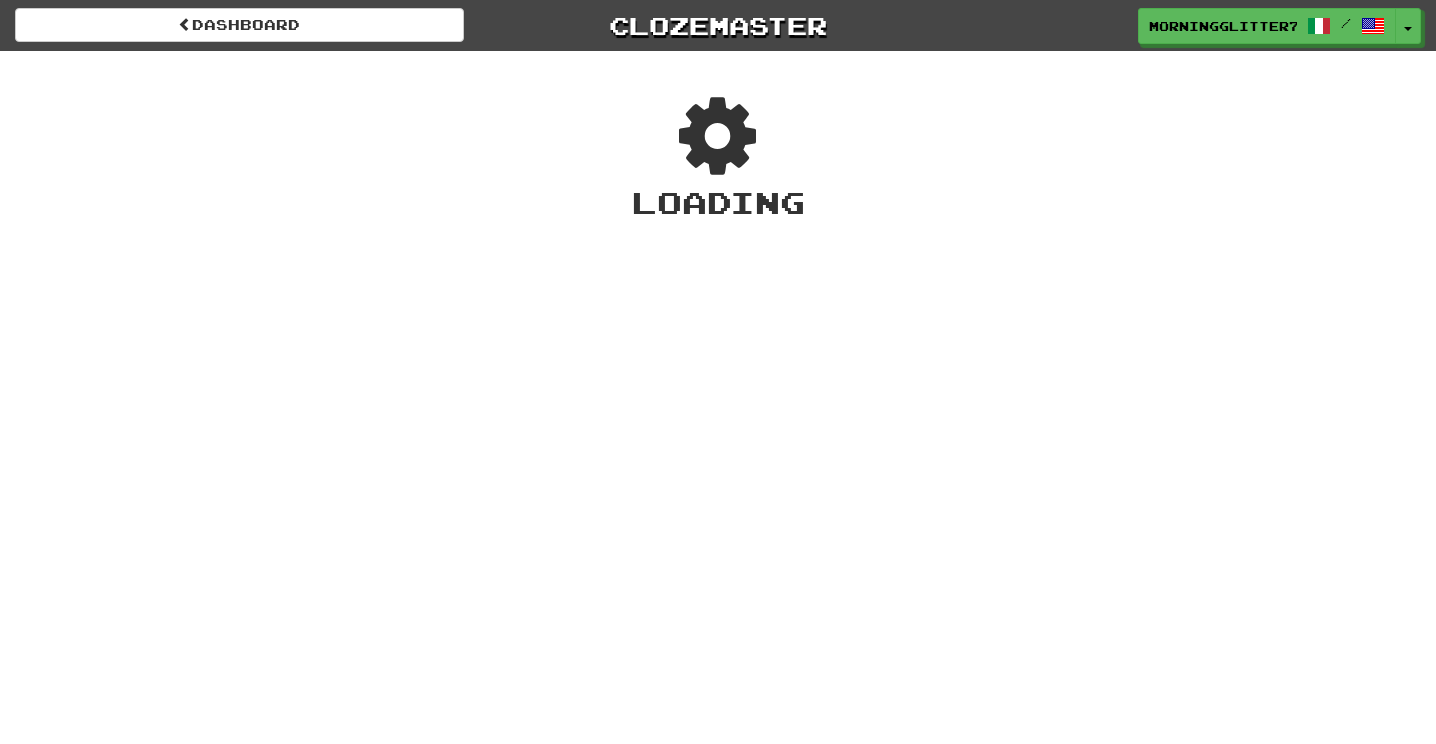 scroll, scrollTop: 0, scrollLeft: 0, axis: both 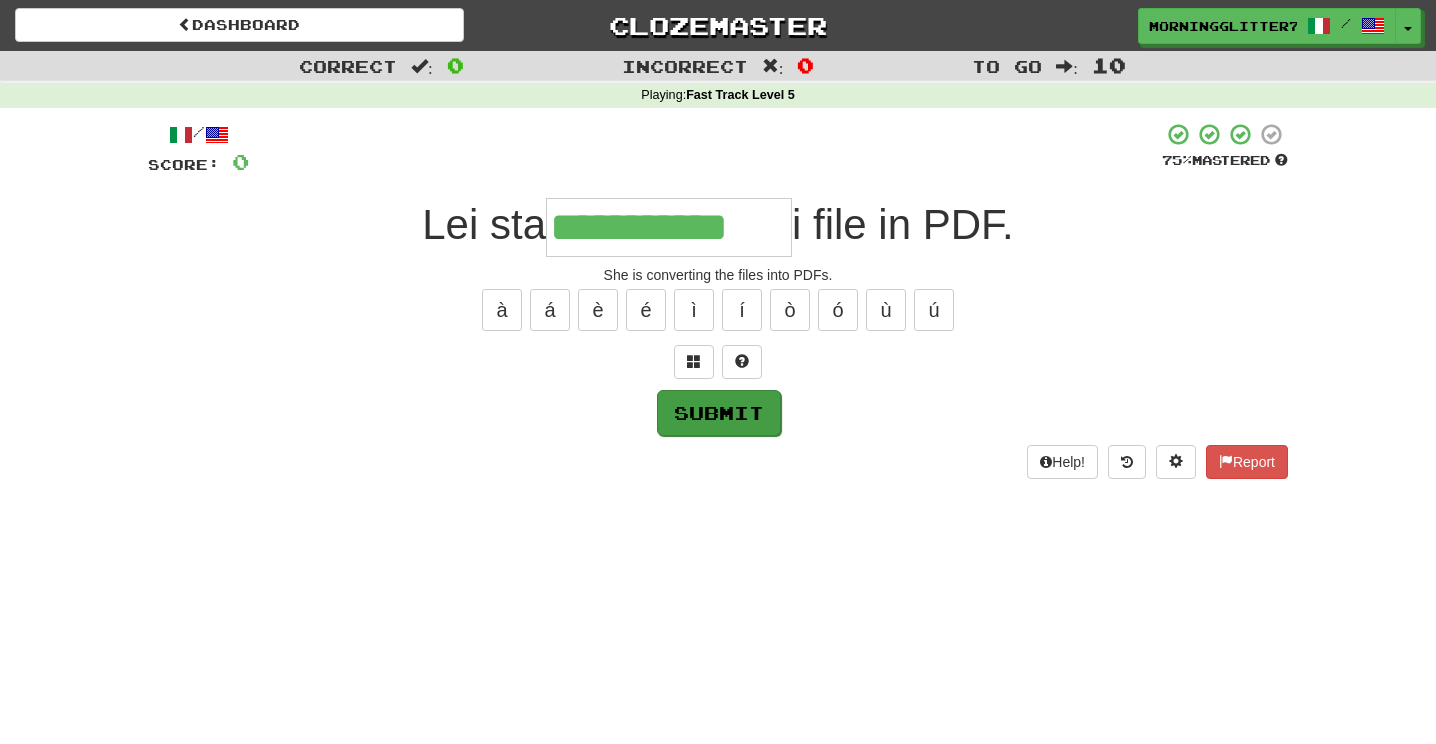 type on "**********" 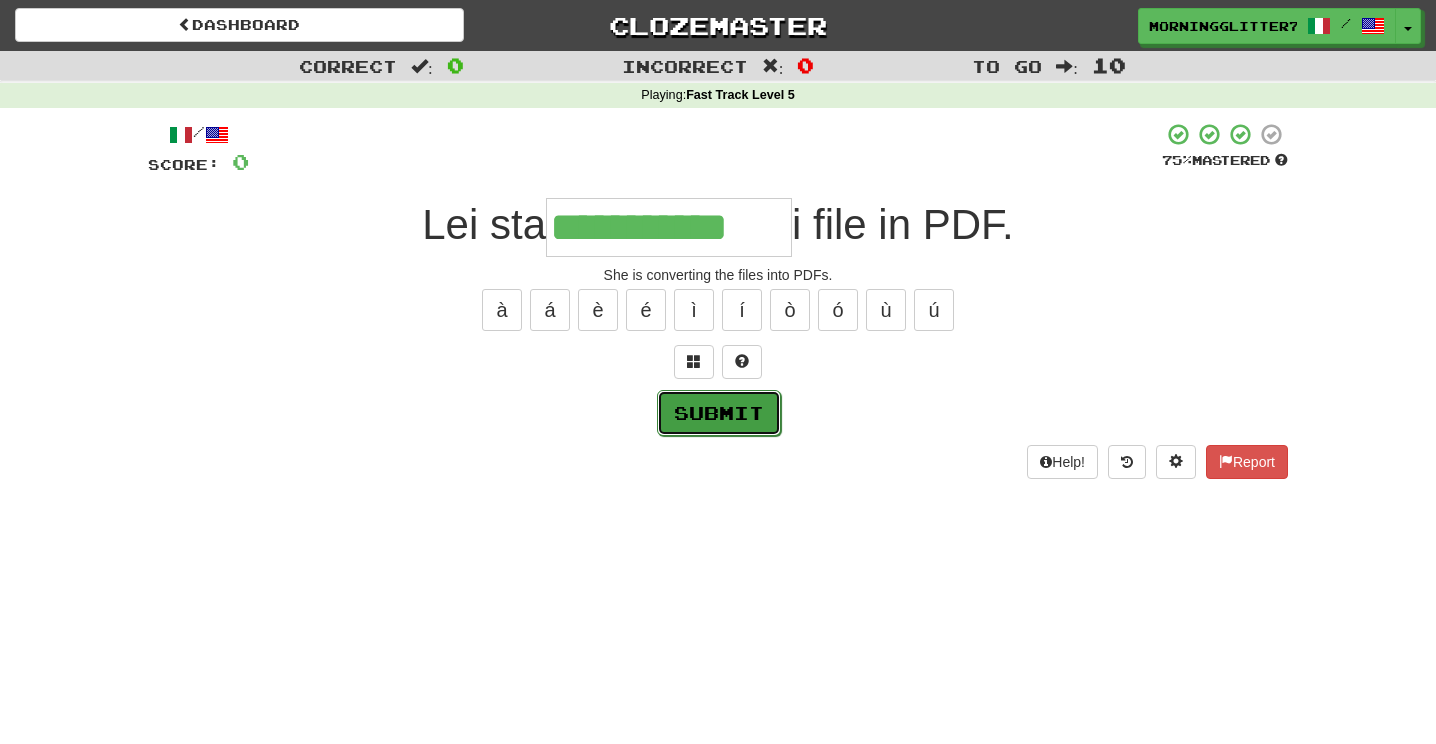 click on "Submit" at bounding box center [719, 413] 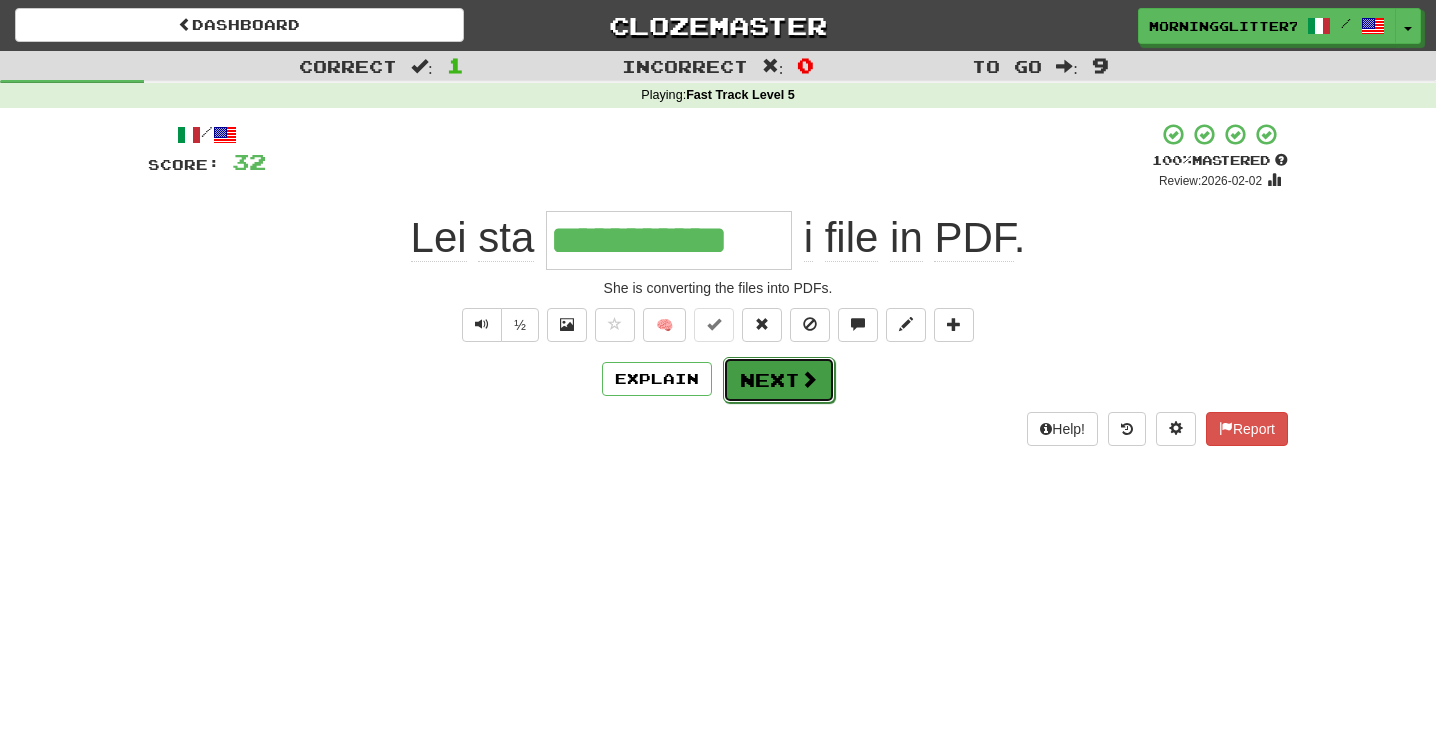 click on "Next" at bounding box center (779, 380) 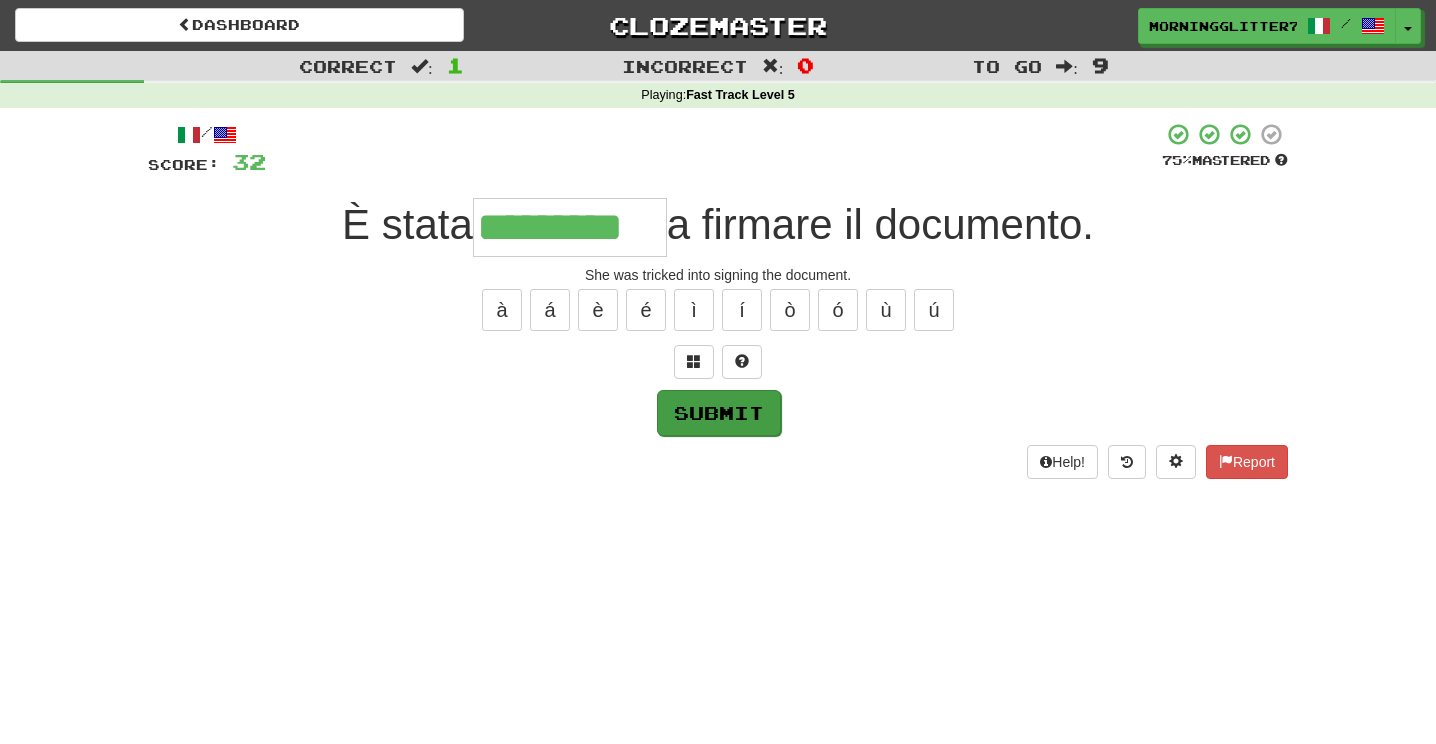 type on "*********" 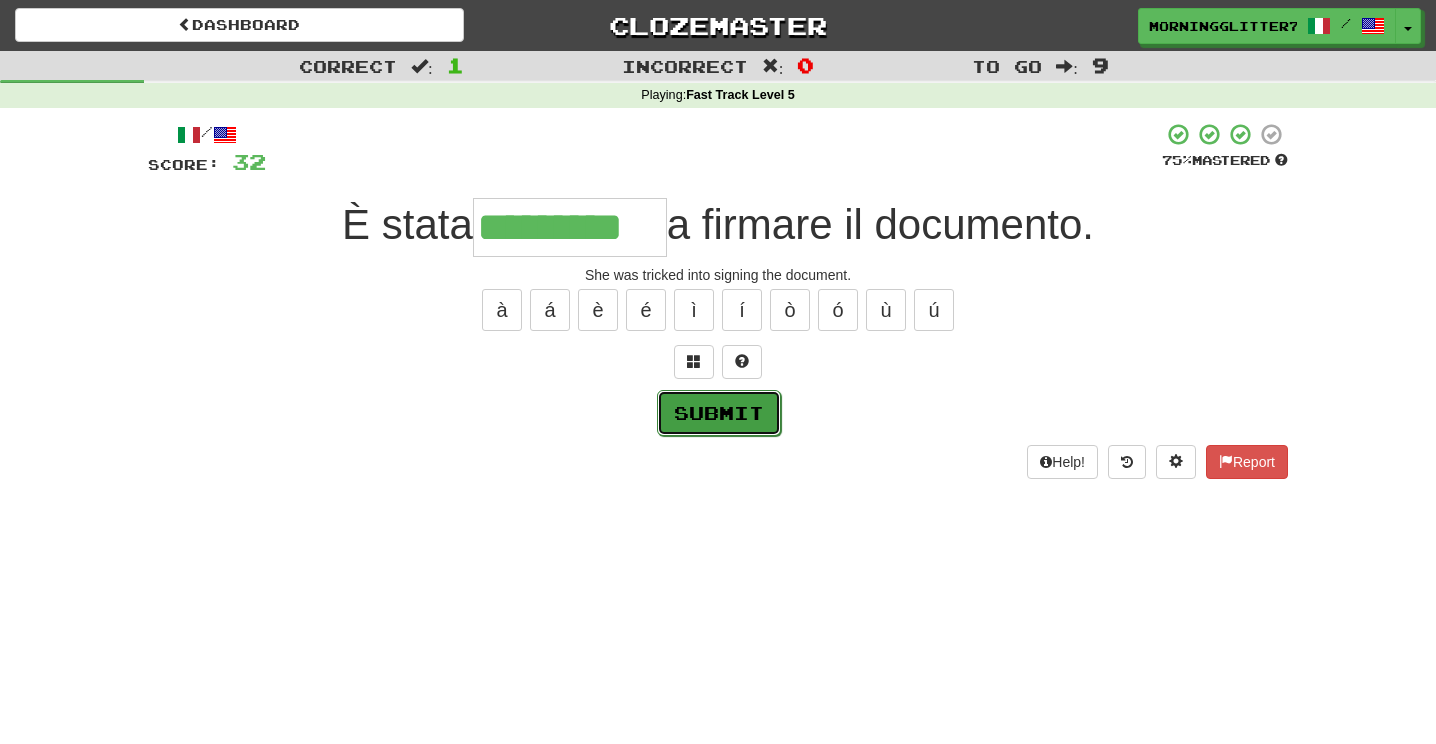 click on "Submit" at bounding box center [719, 413] 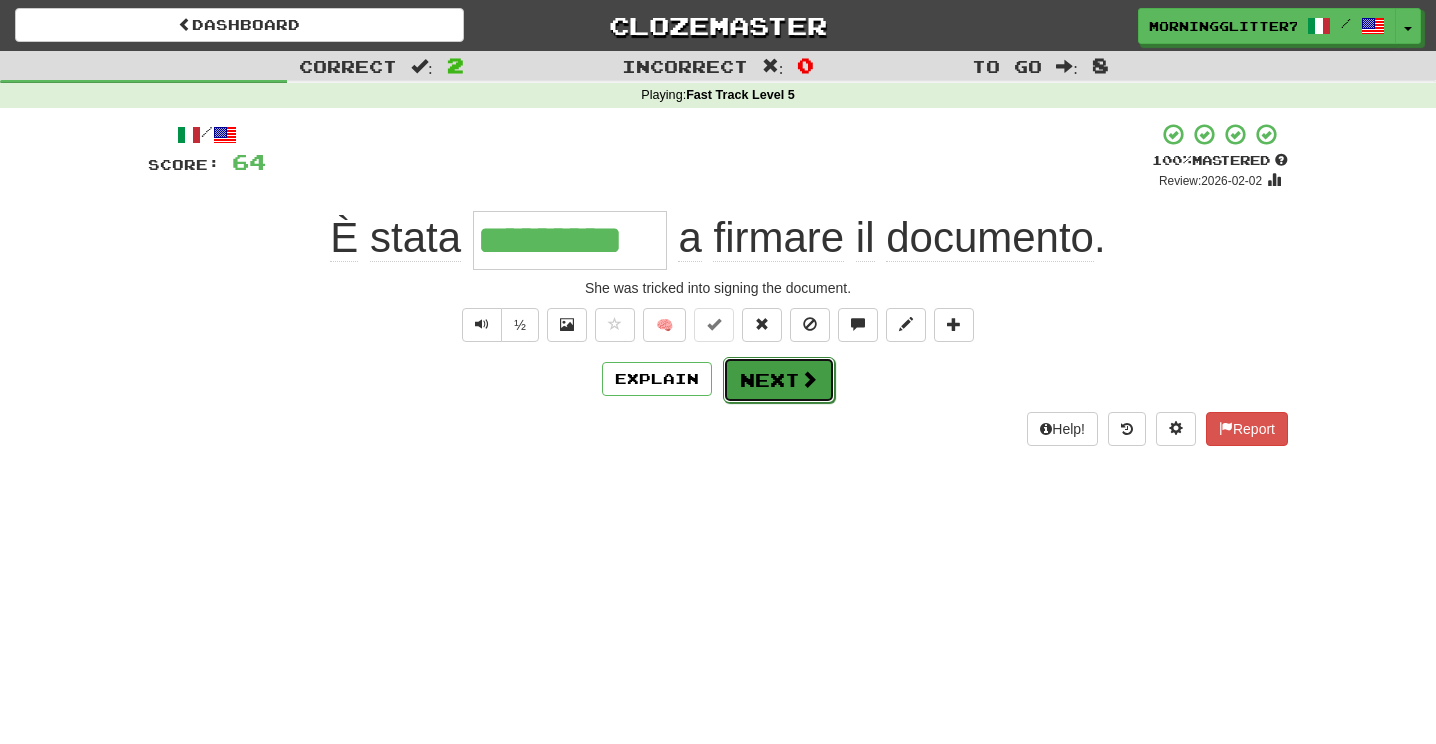 click on "Next" at bounding box center (779, 380) 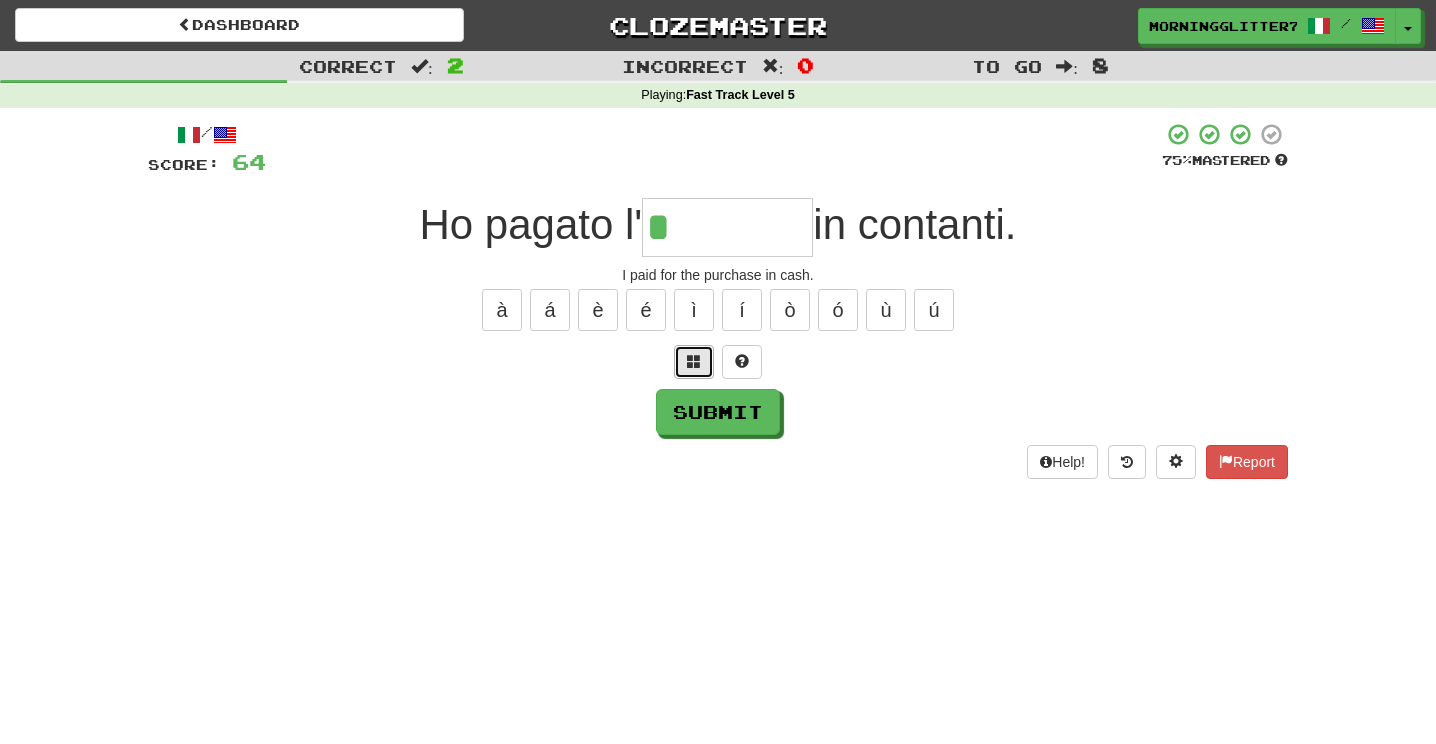 click at bounding box center [694, 362] 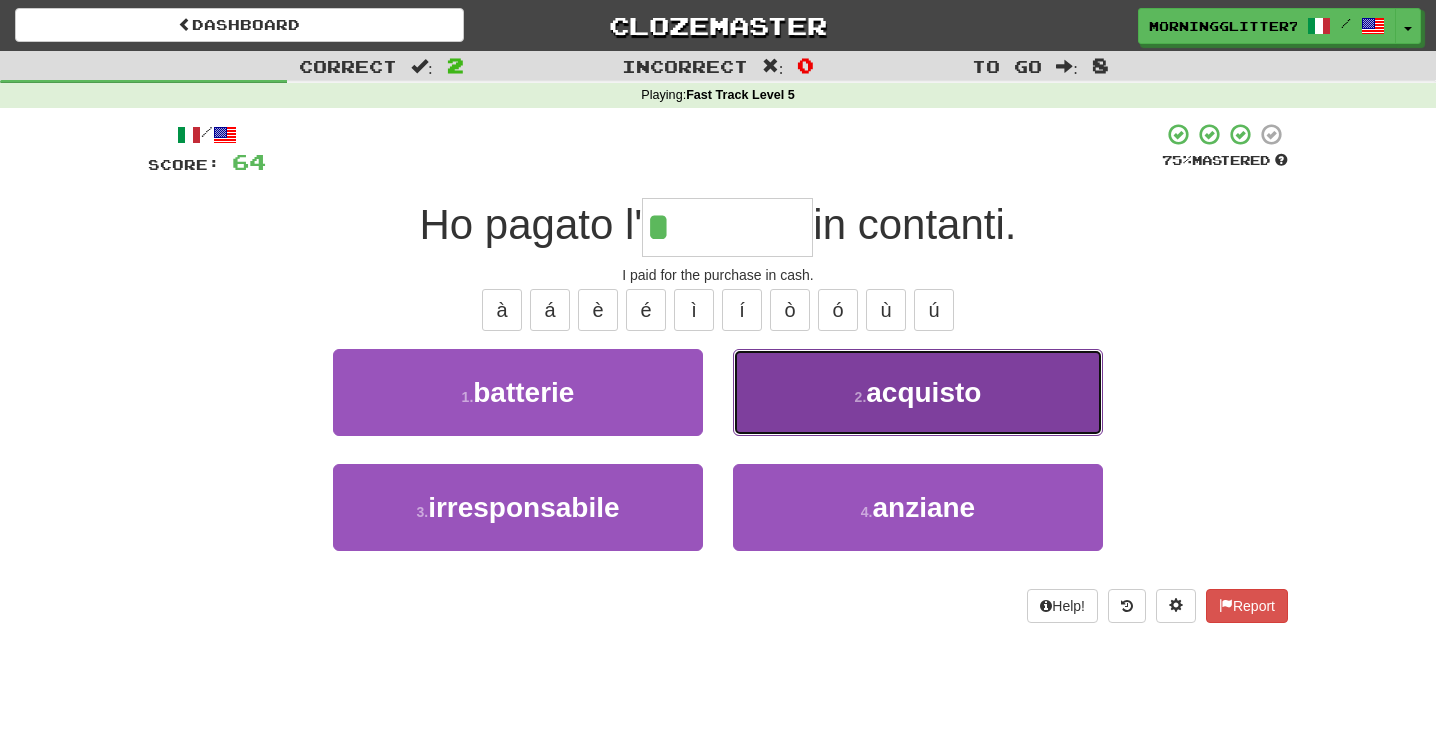 click on "acquisto" at bounding box center [923, 392] 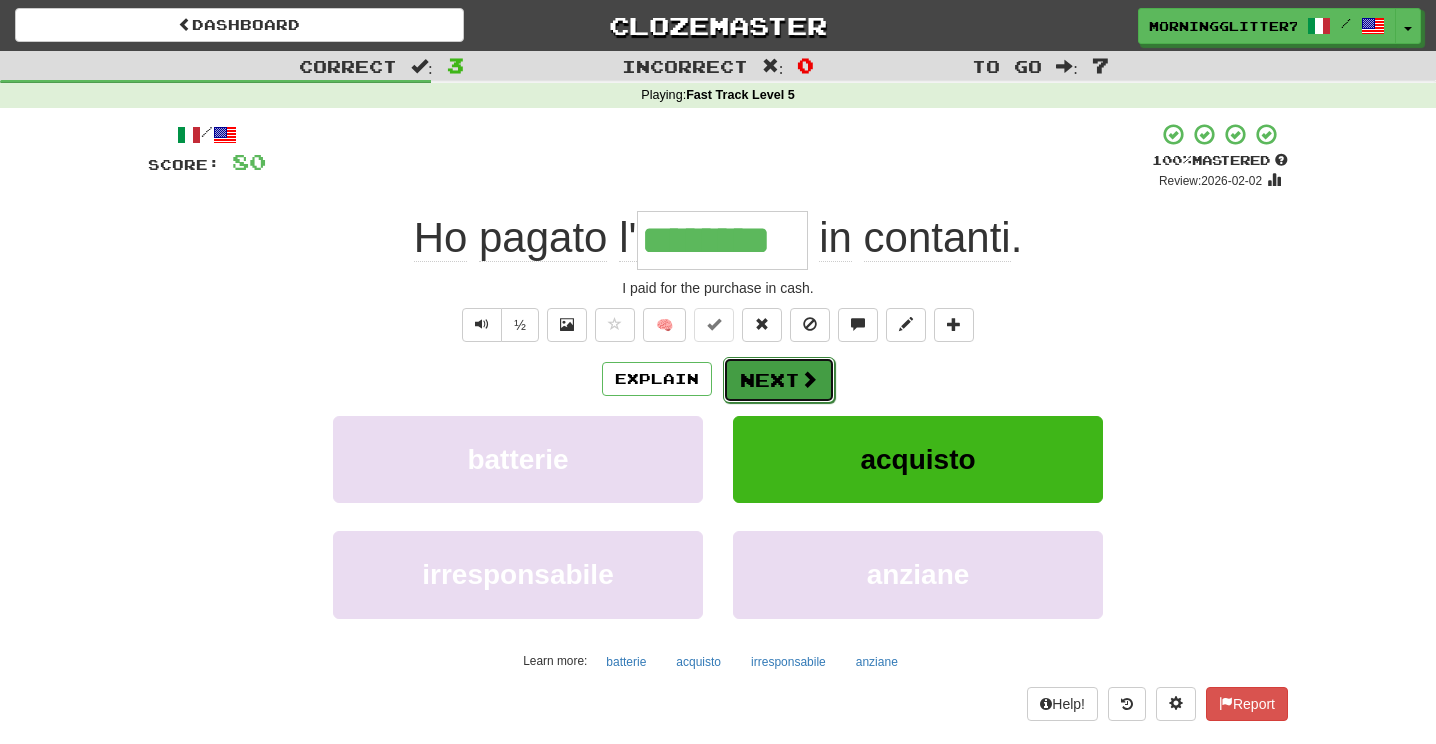 click on "Next" at bounding box center (779, 380) 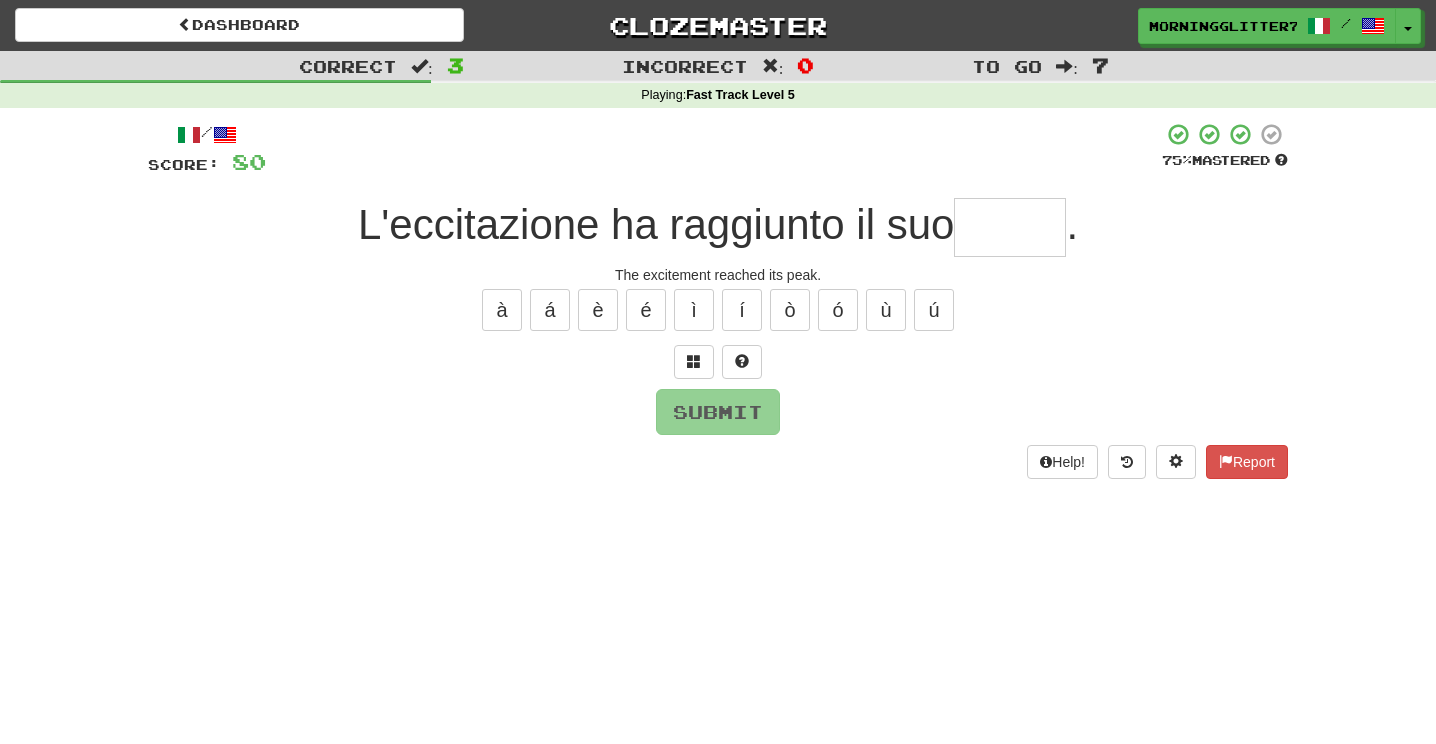 type on "*" 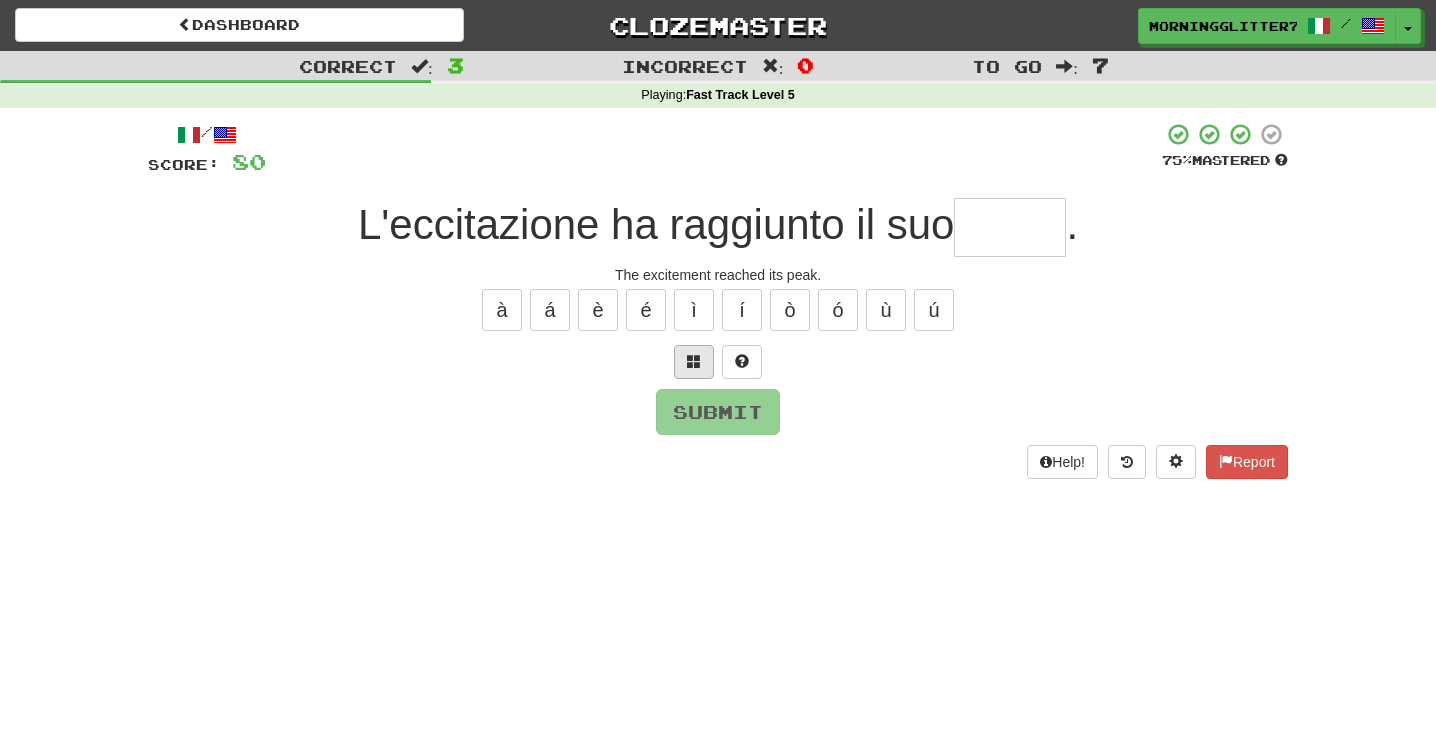 type on "*" 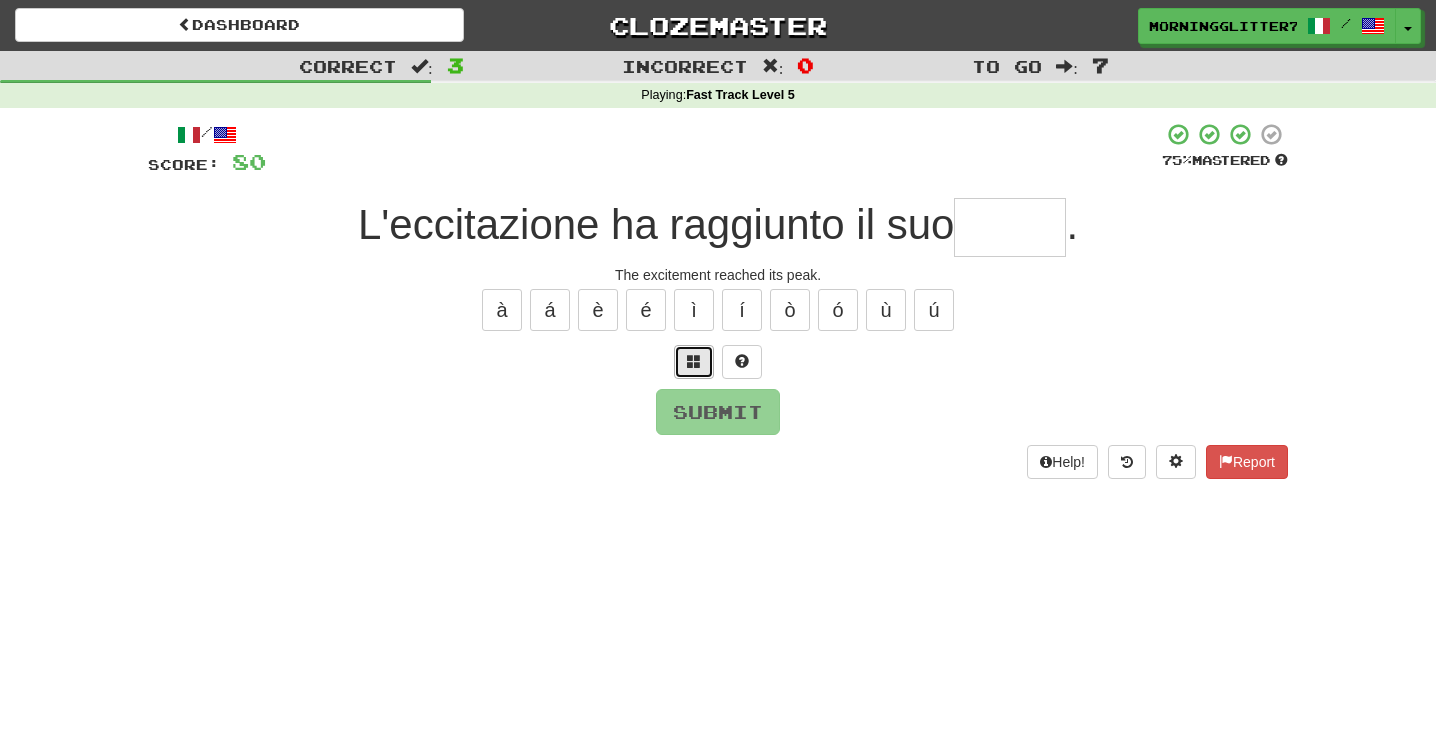 click at bounding box center (694, 361) 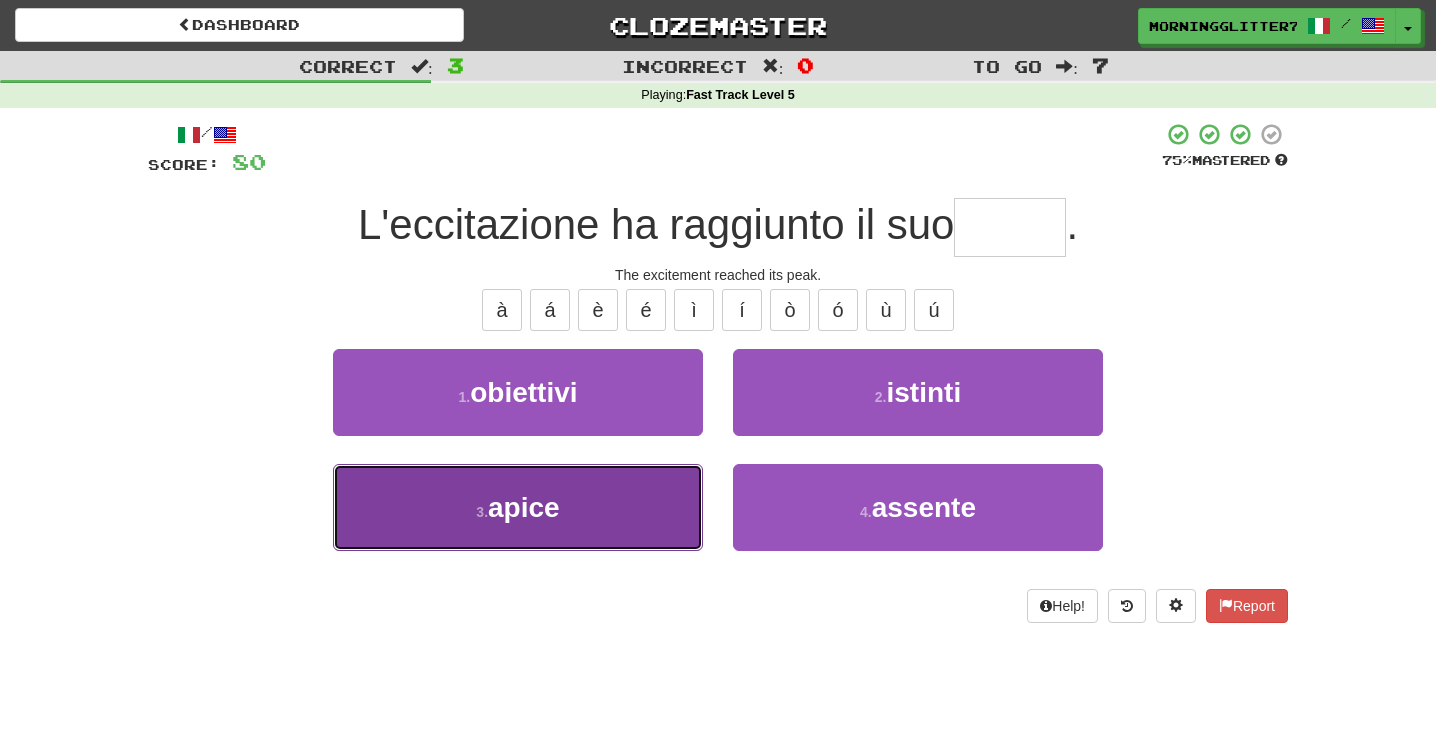 click on "3 .  apice" at bounding box center [518, 507] 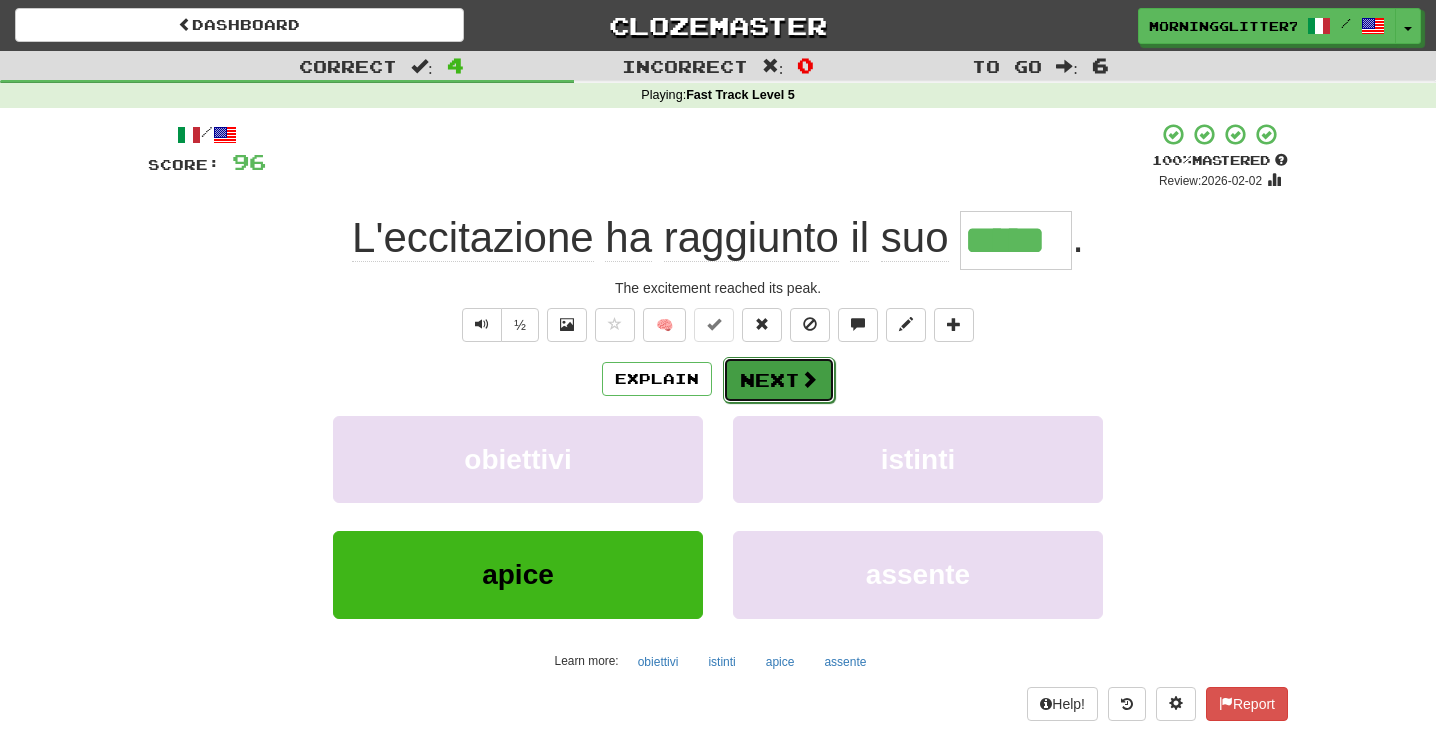 click on "Next" at bounding box center [779, 380] 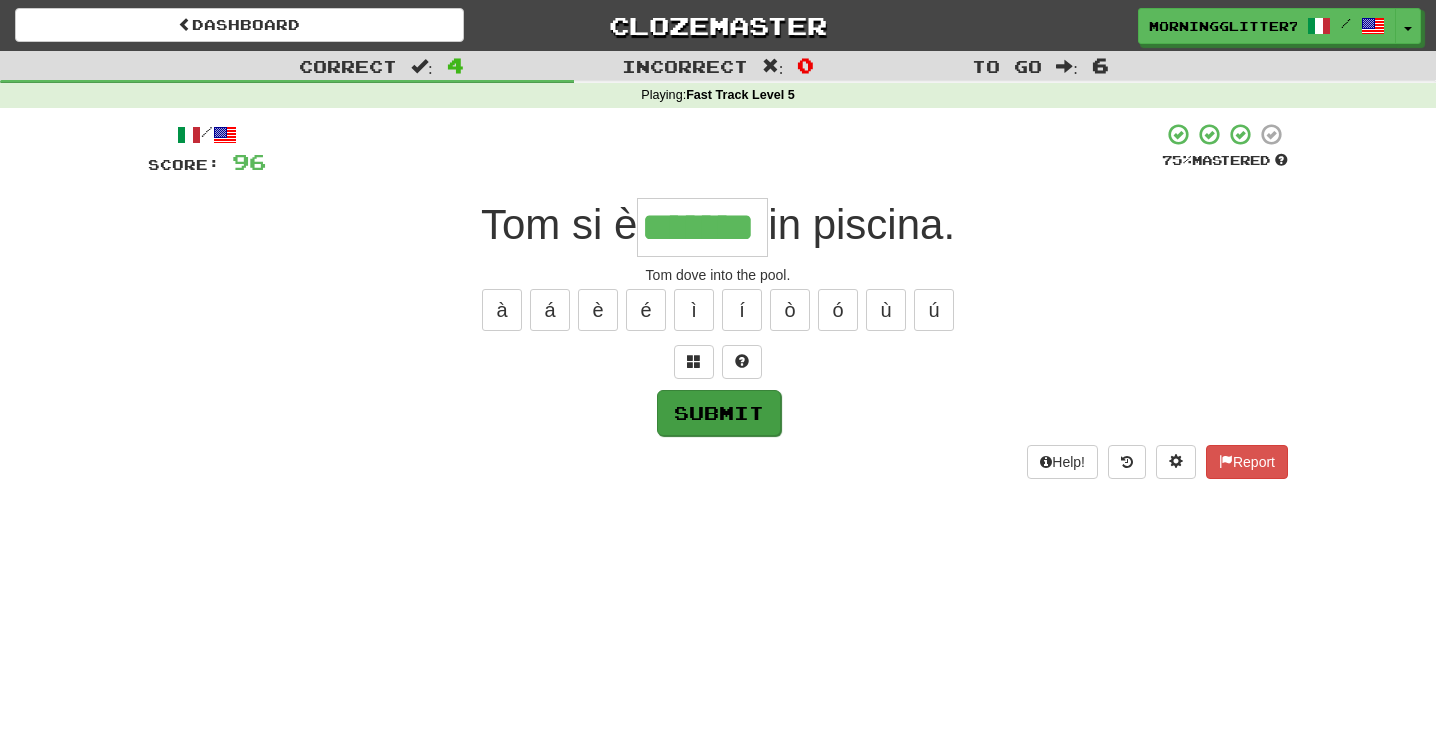 type on "*******" 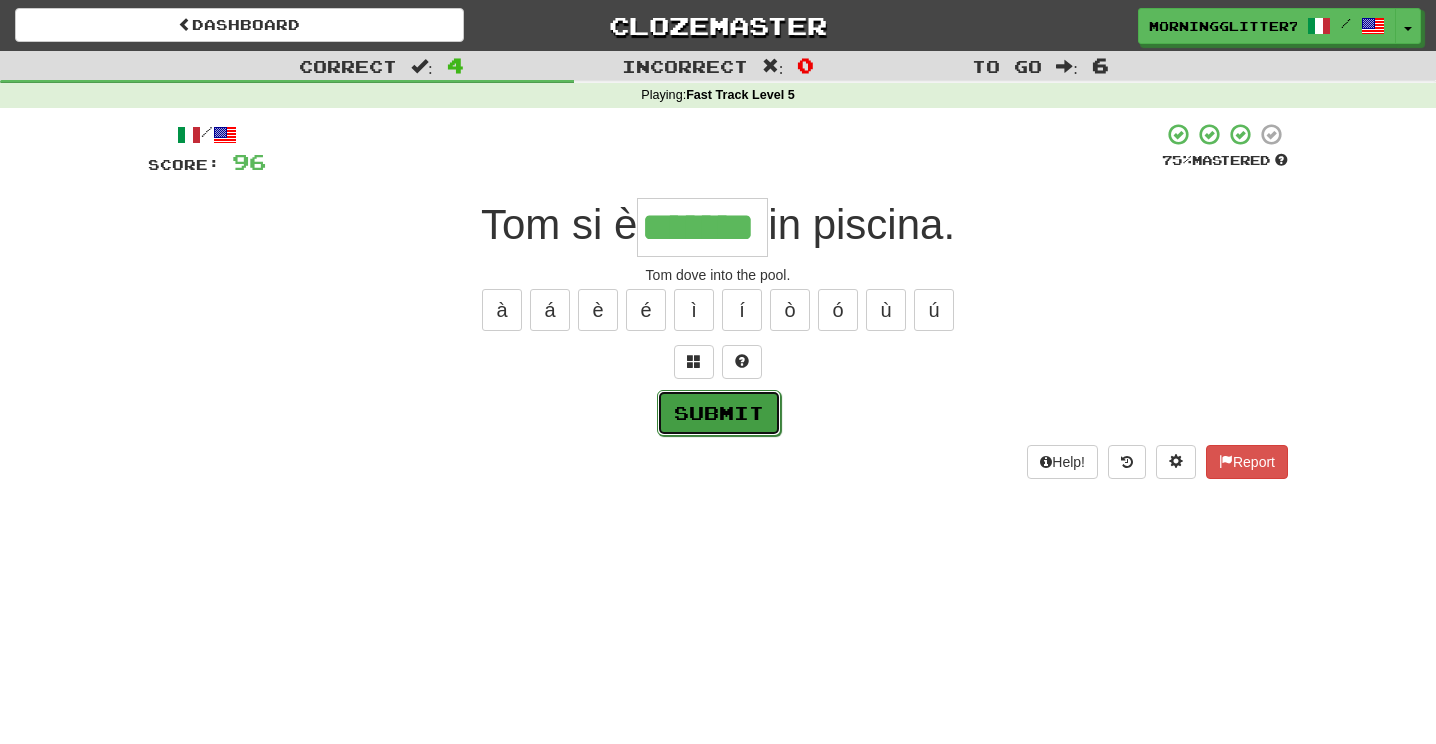 click on "Submit" at bounding box center (719, 413) 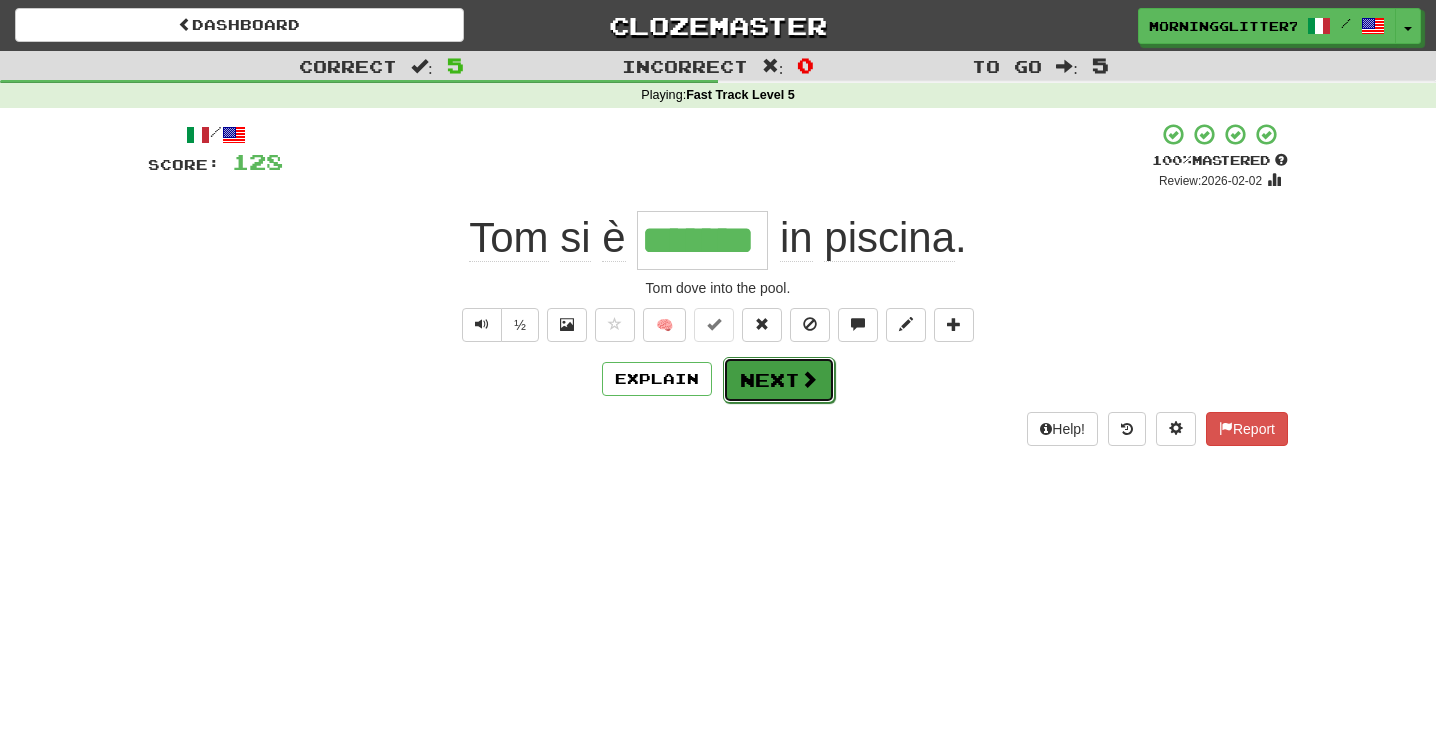 click on "Next" at bounding box center (779, 380) 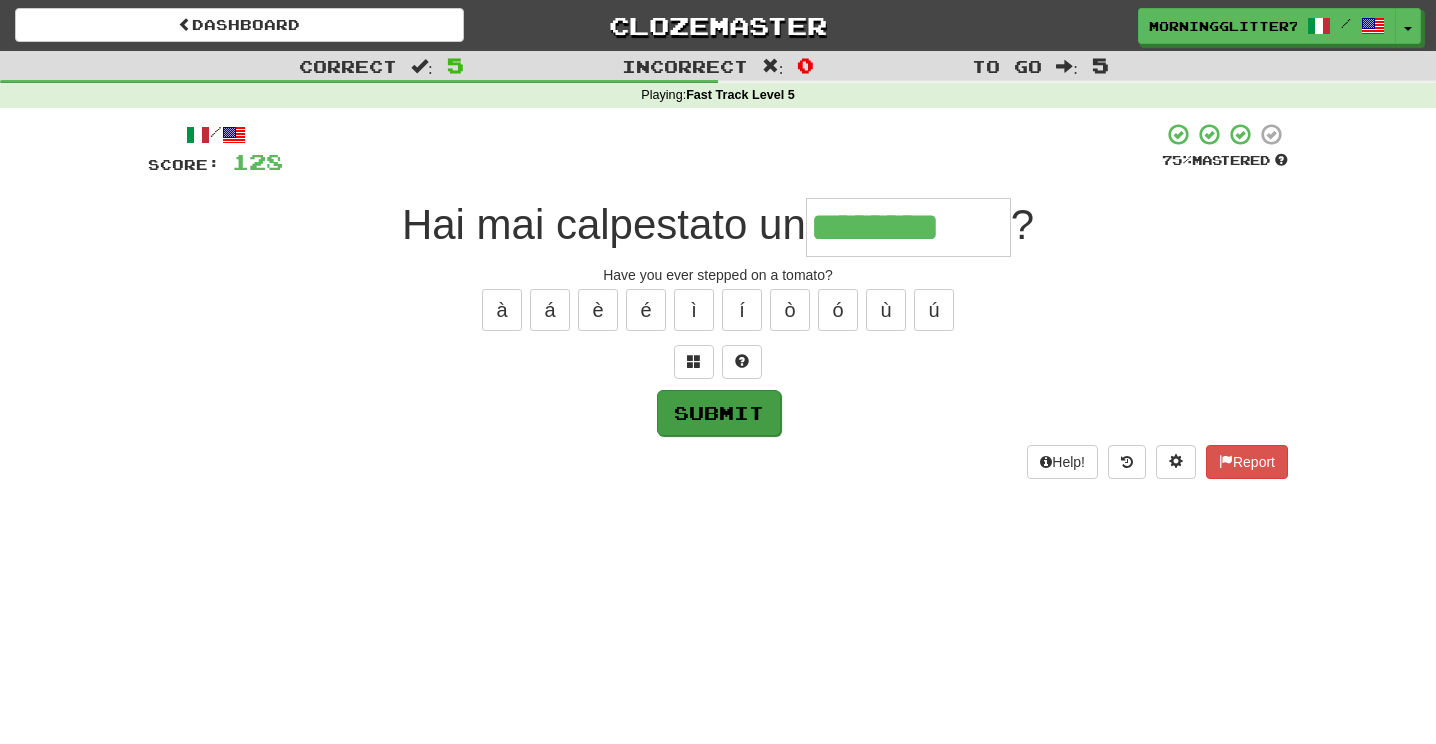 type on "********" 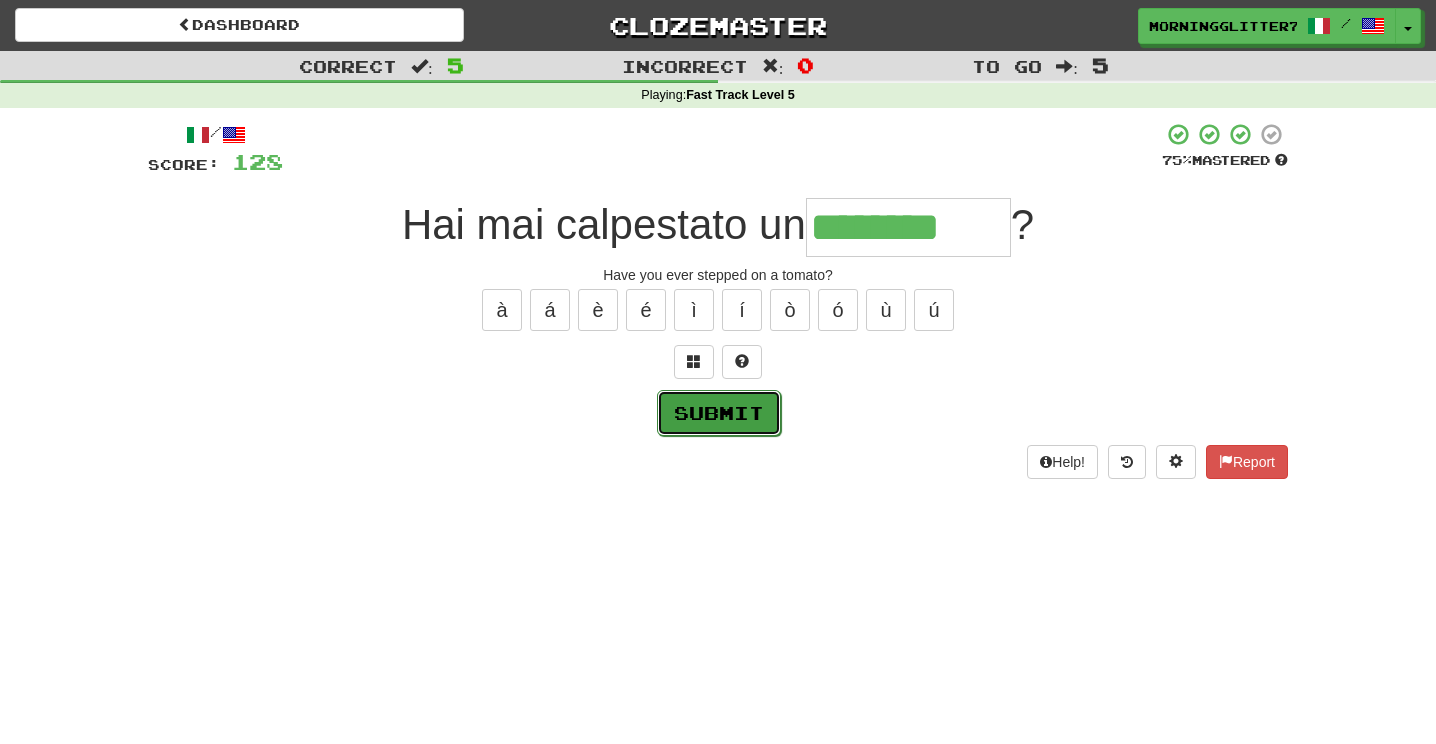 click on "Submit" at bounding box center (719, 413) 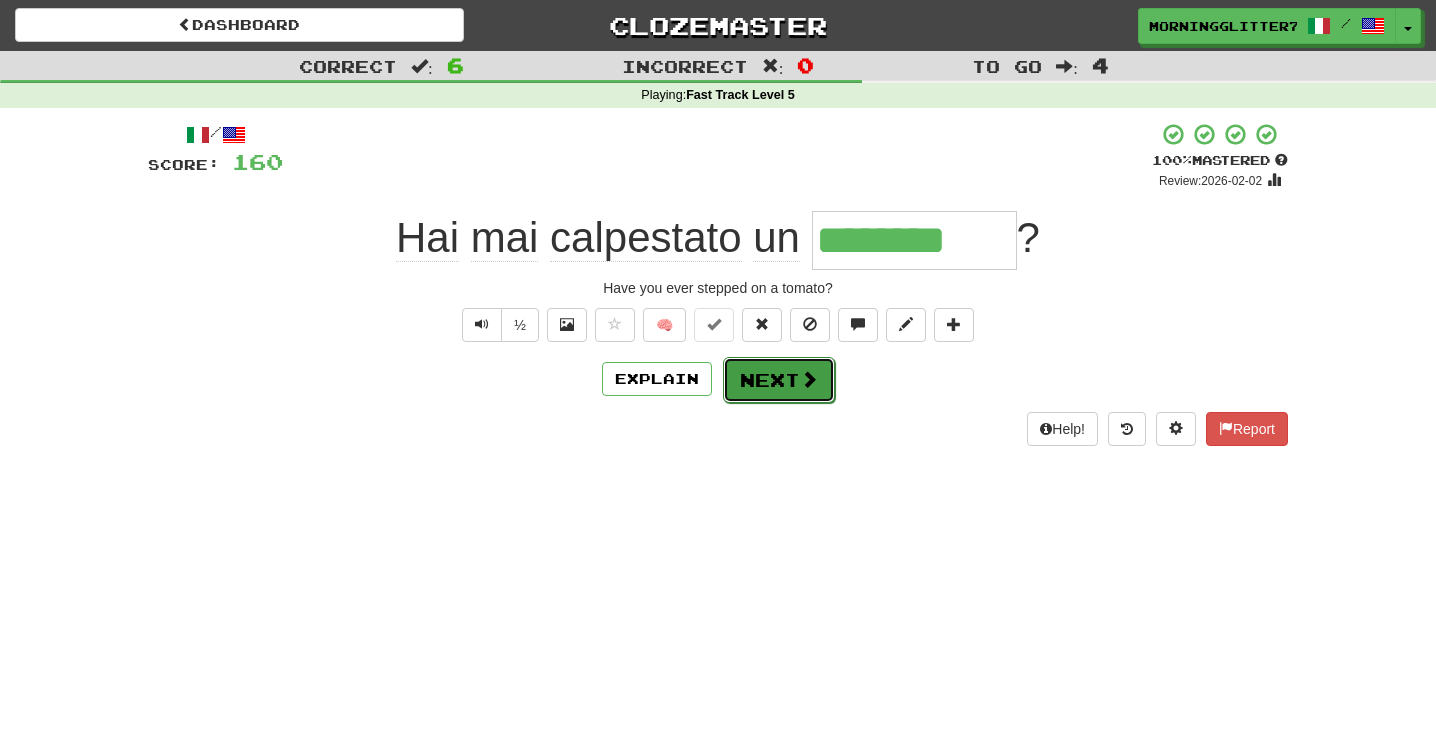 click on "Next" at bounding box center [779, 380] 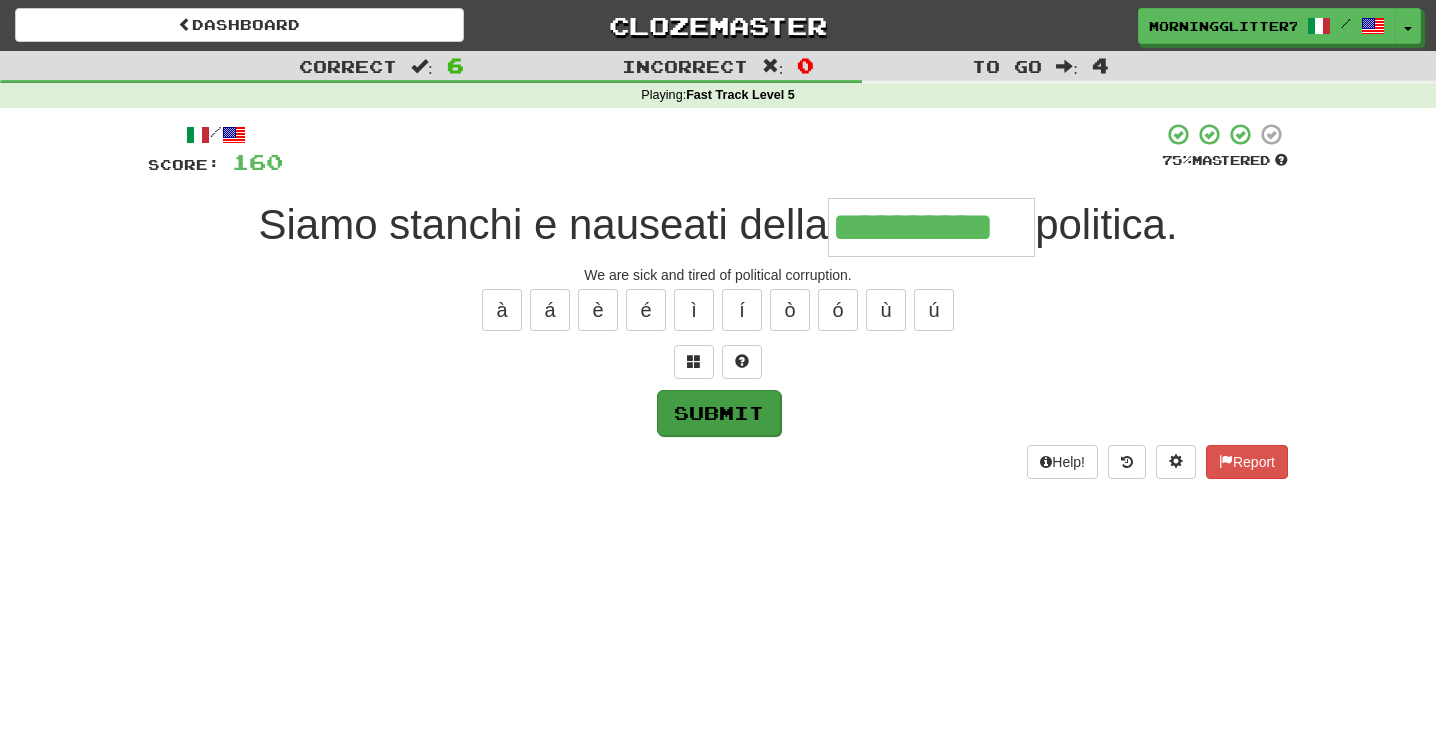 type on "**********" 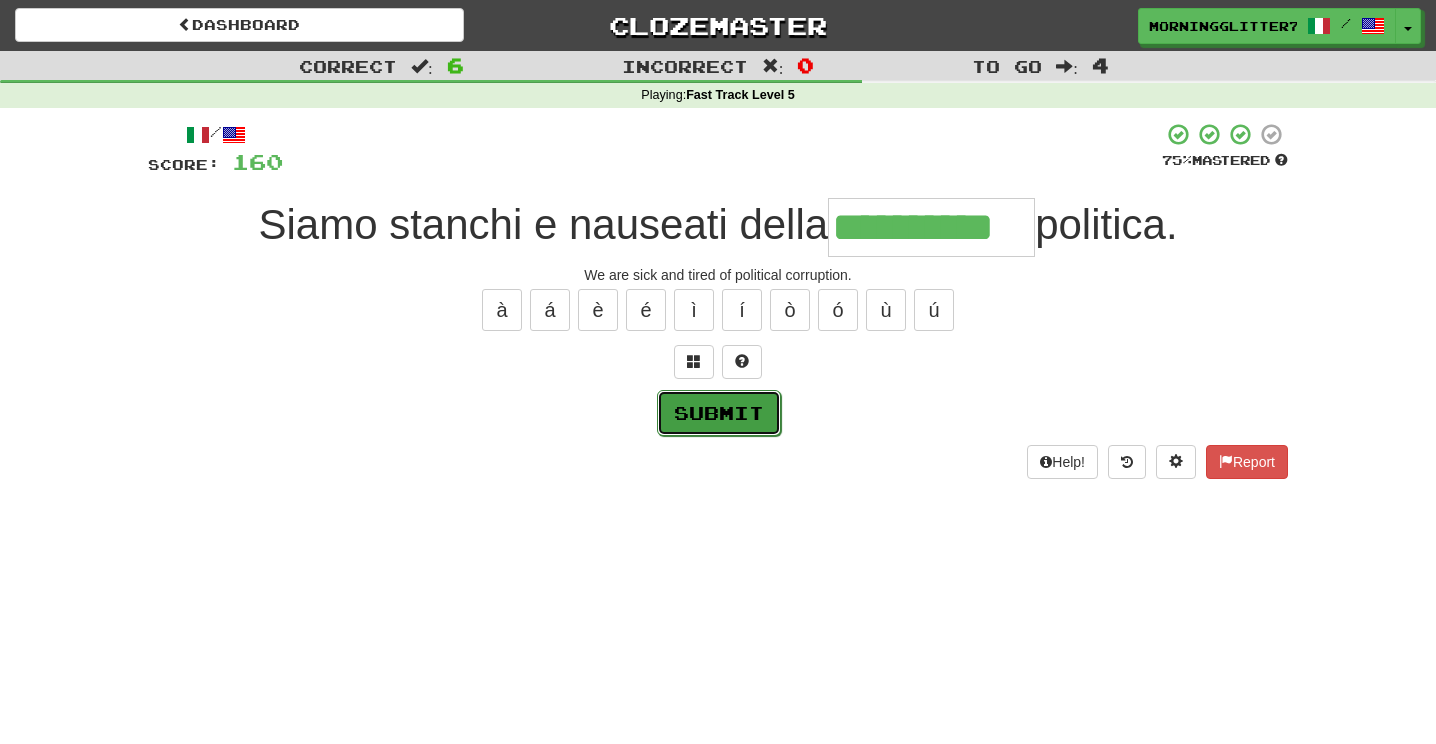 click on "Submit" at bounding box center [719, 413] 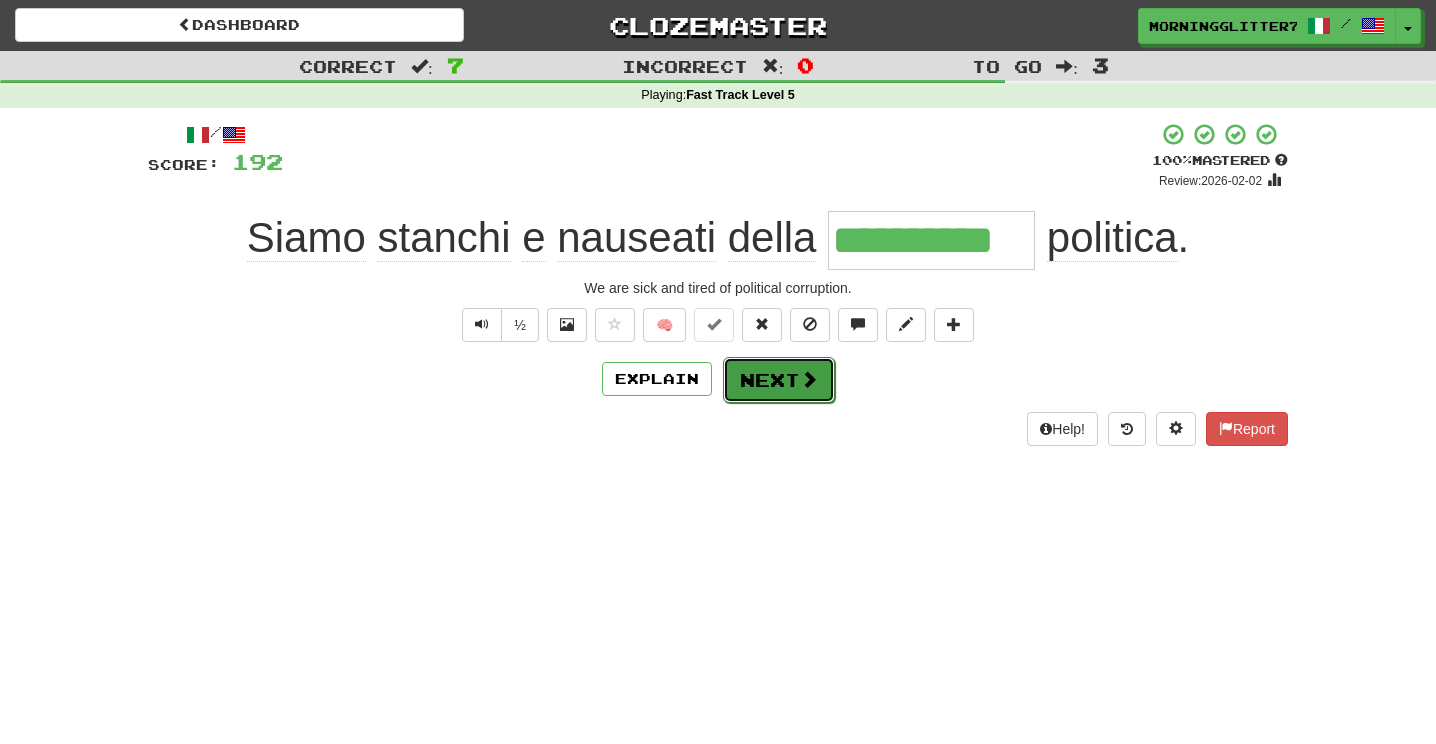 click on "Next" at bounding box center (779, 380) 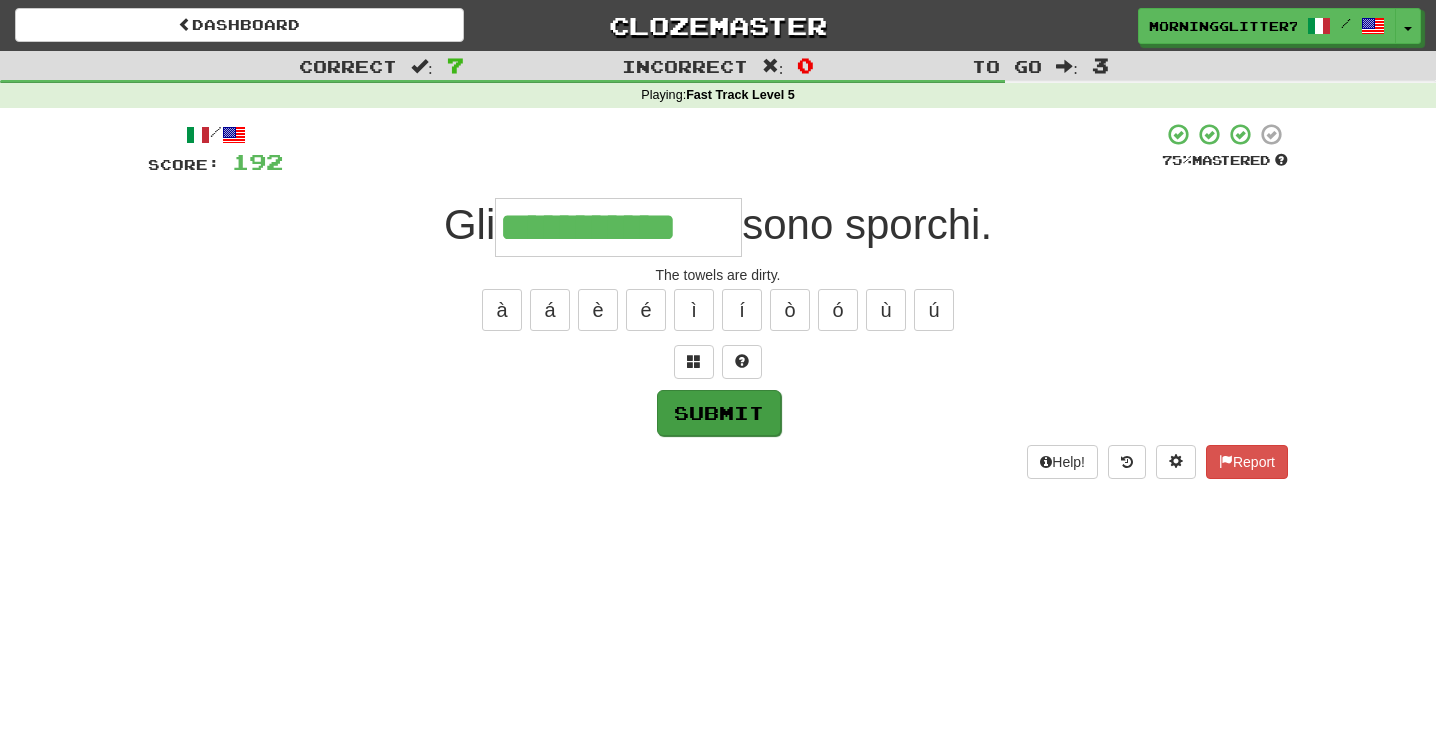 type on "**********" 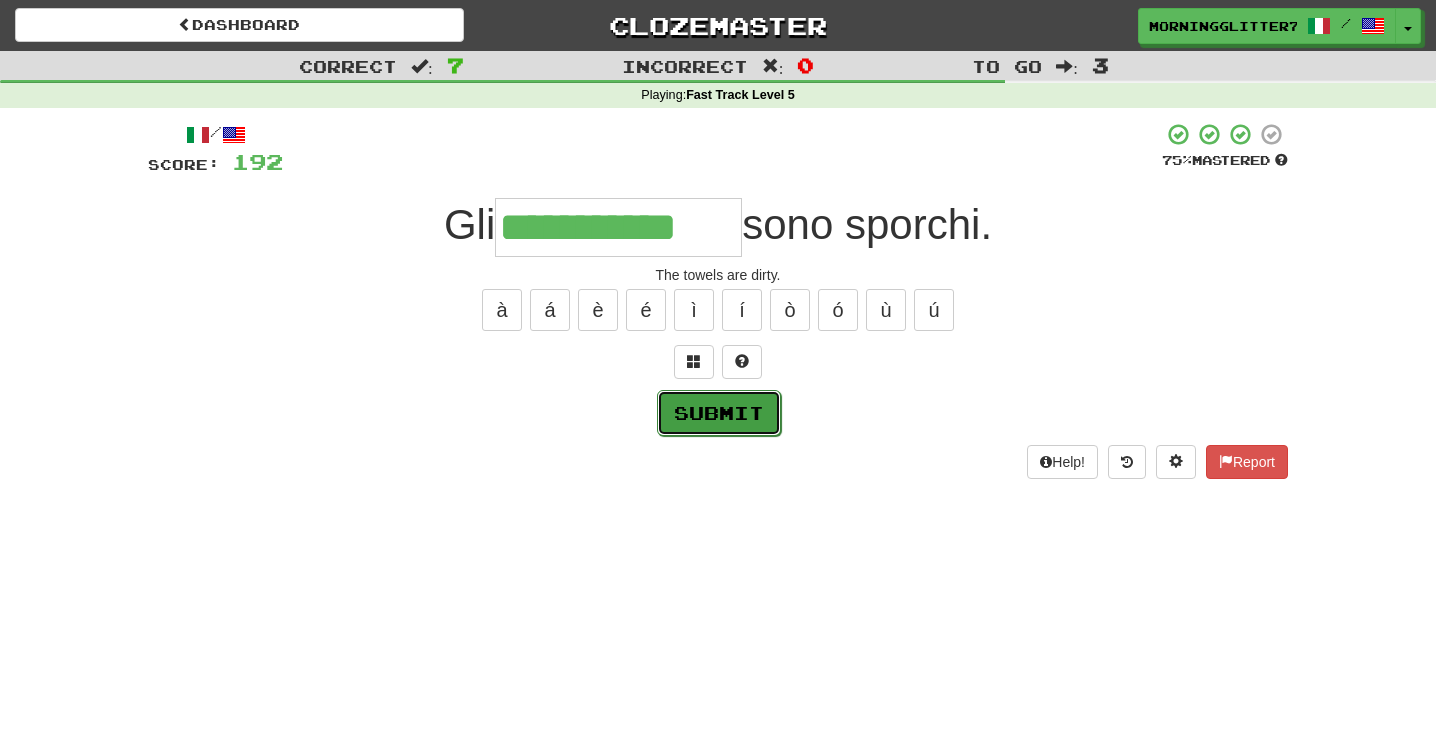 click on "Submit" at bounding box center [719, 413] 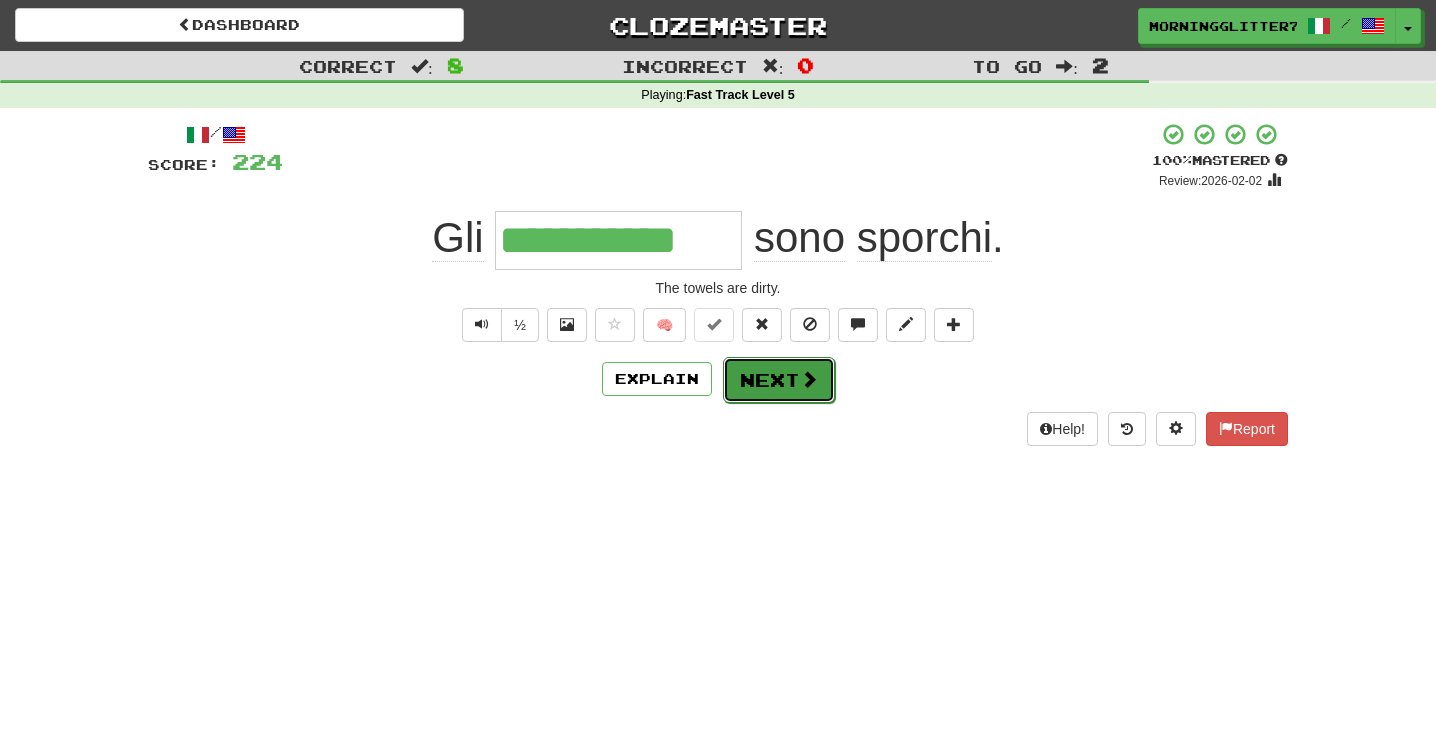 click on "Next" at bounding box center [779, 380] 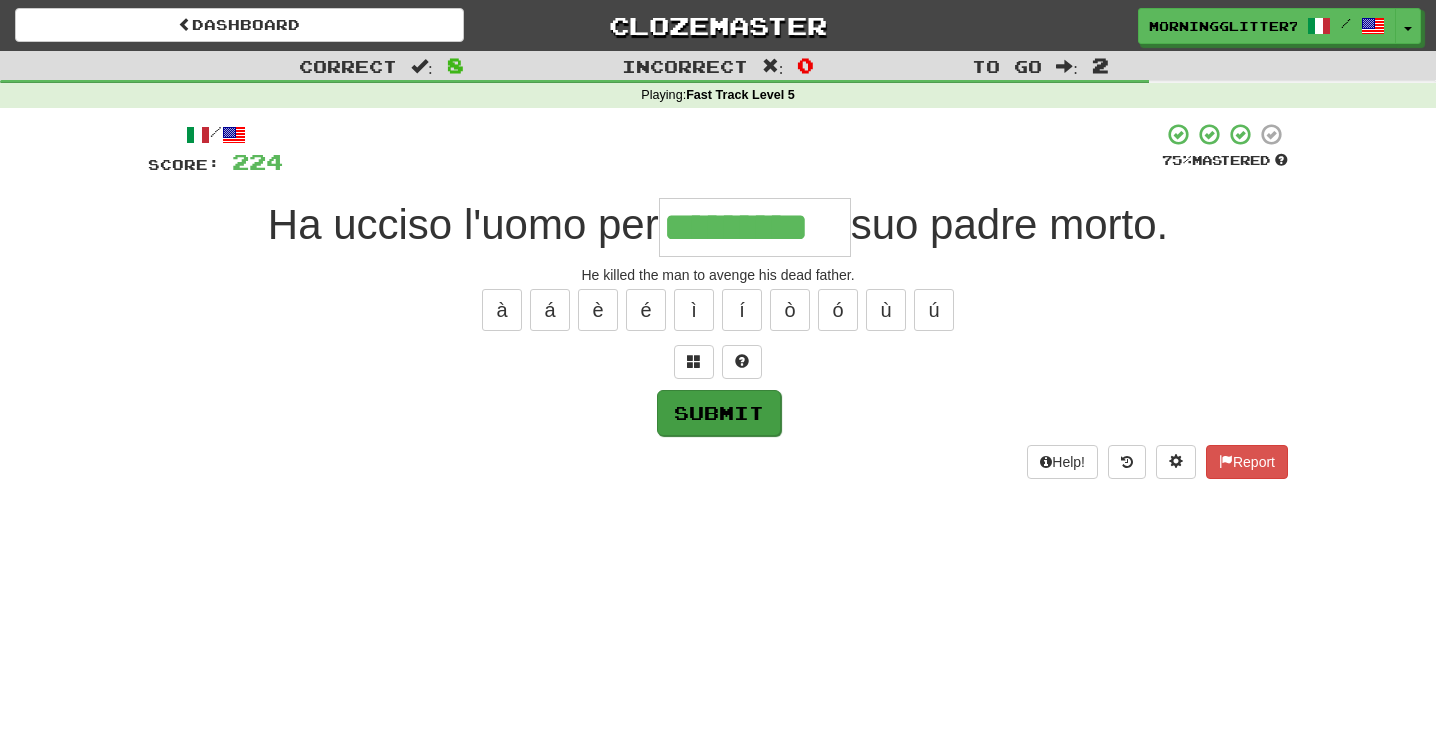 type on "*********" 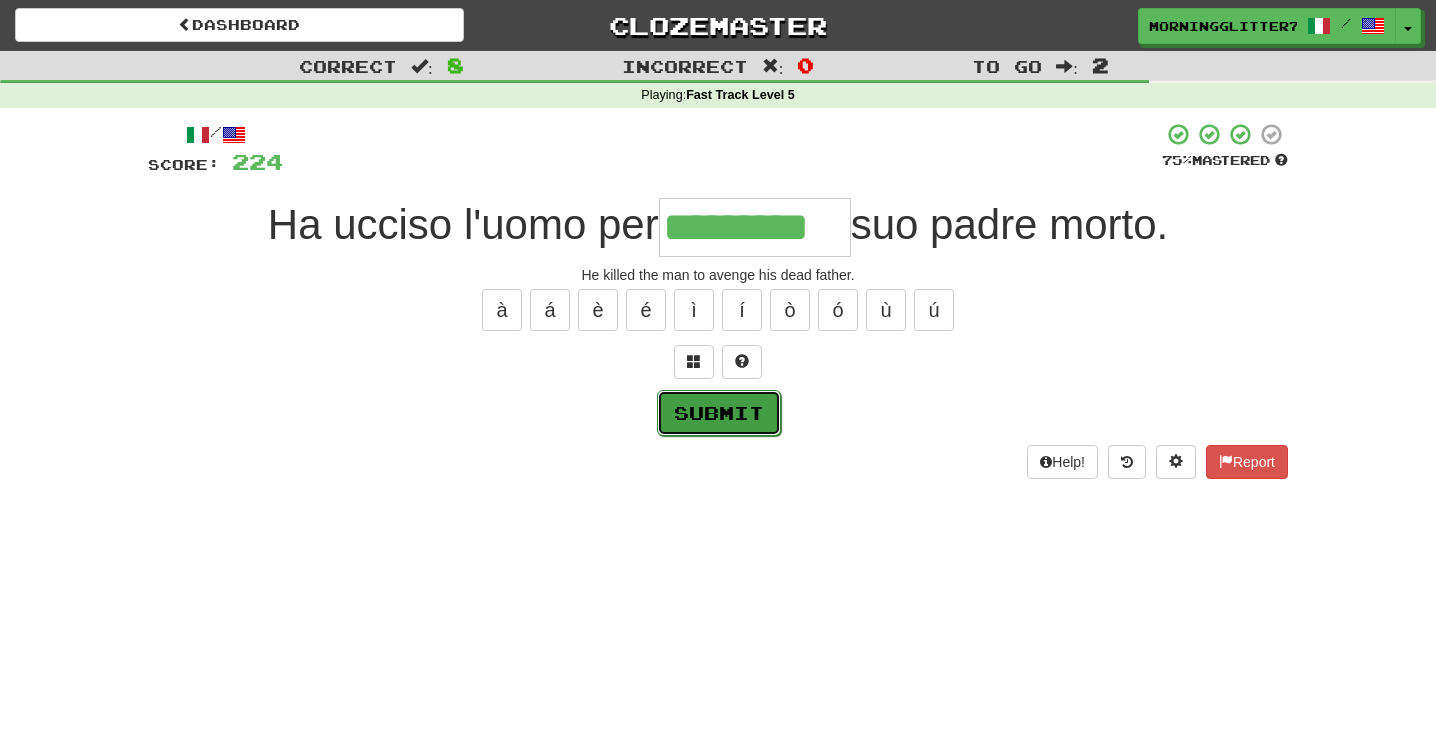 click on "Submit" at bounding box center [719, 413] 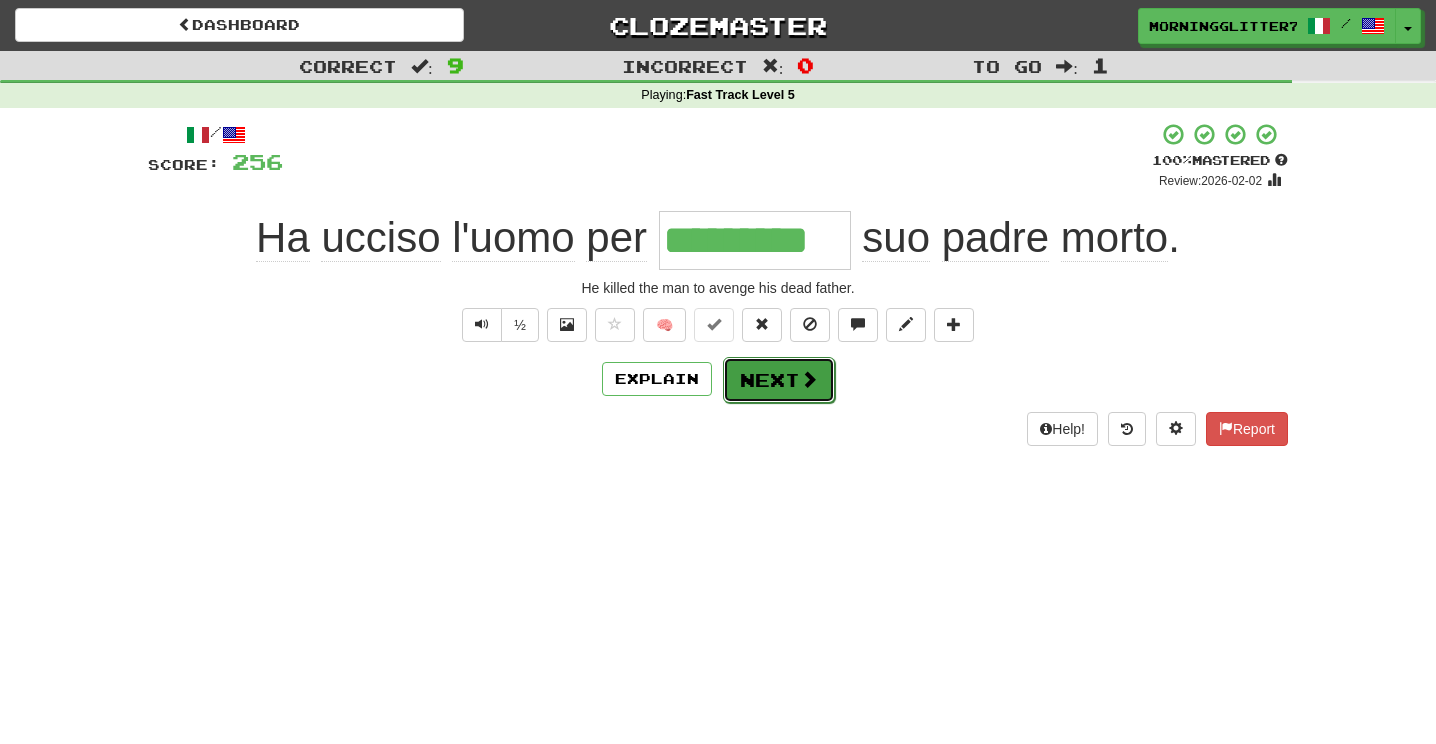 click on "Next" at bounding box center [779, 380] 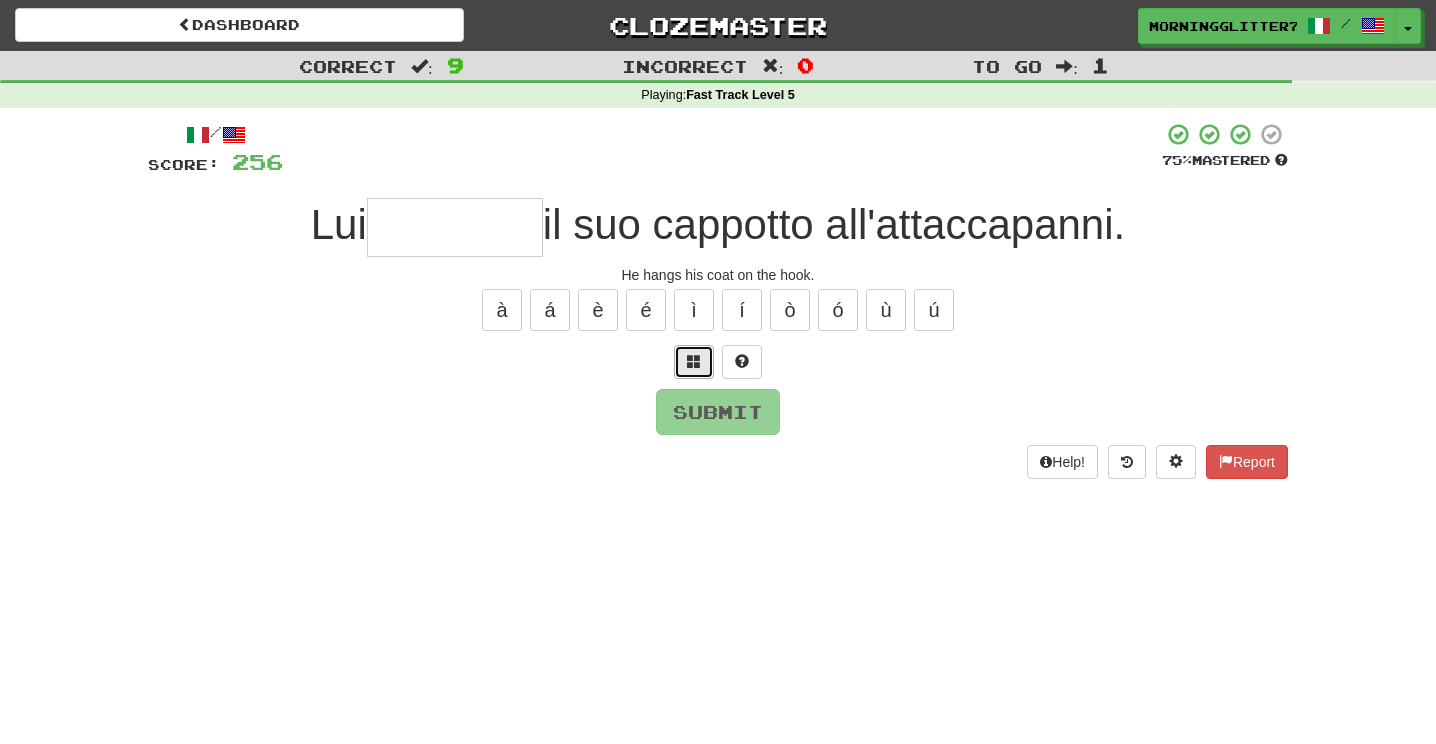 click at bounding box center [694, 361] 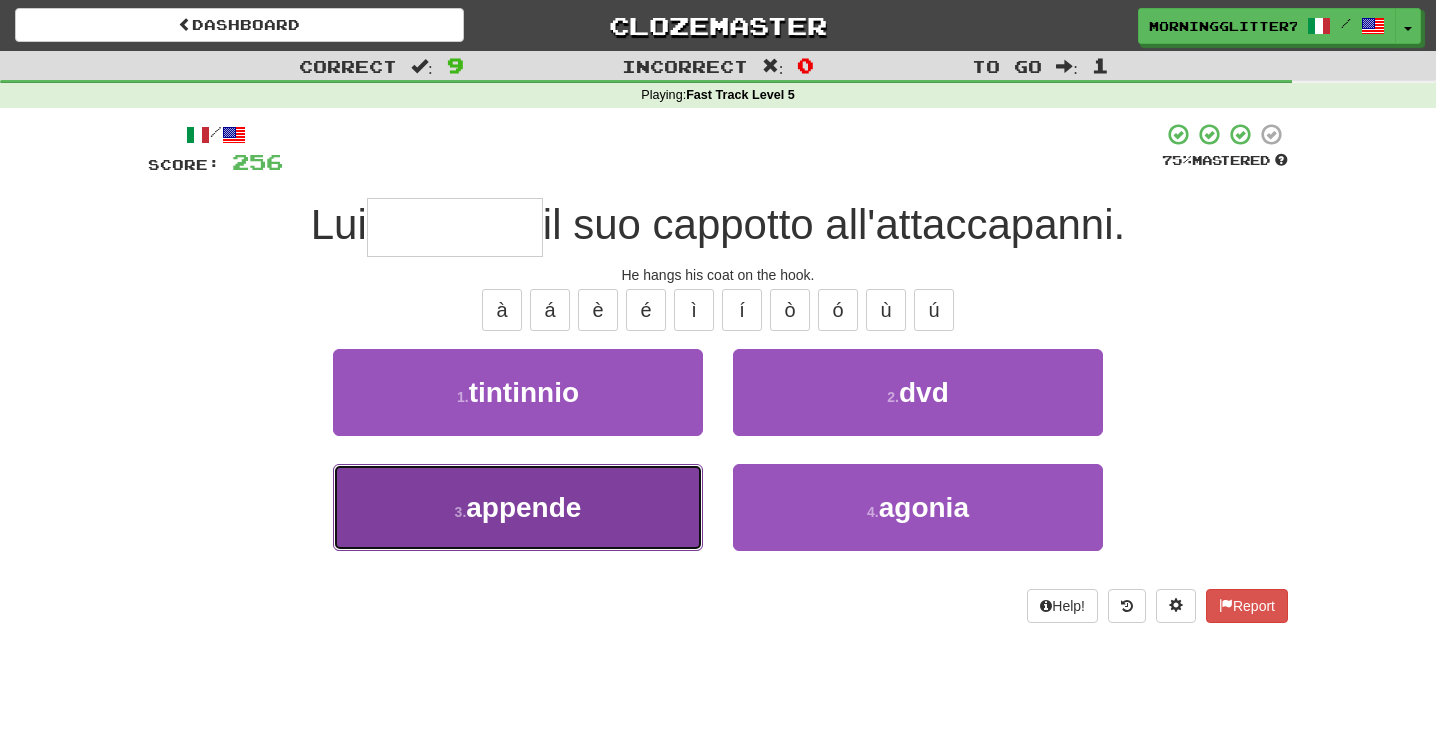 click on "appende" at bounding box center [523, 507] 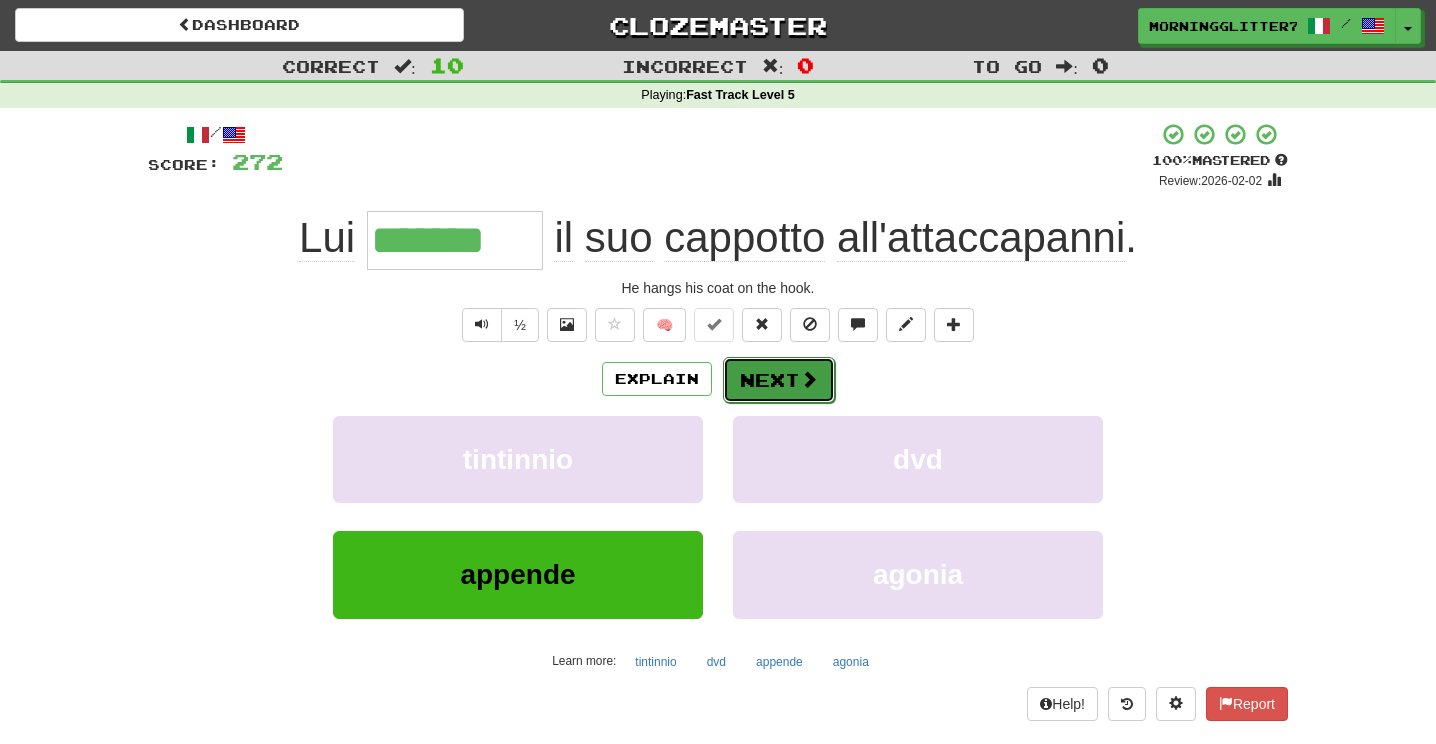 click at bounding box center (809, 379) 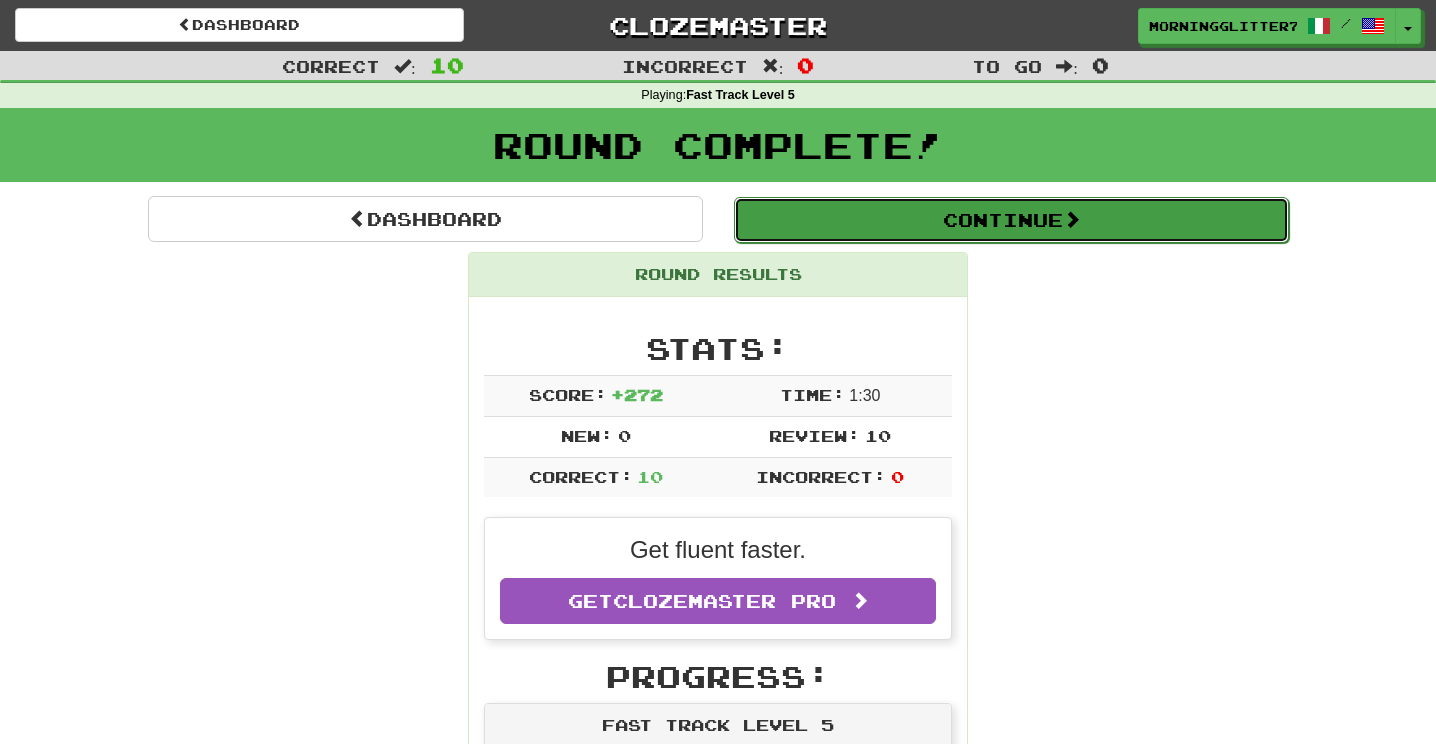 click on "Continue" at bounding box center [1011, 220] 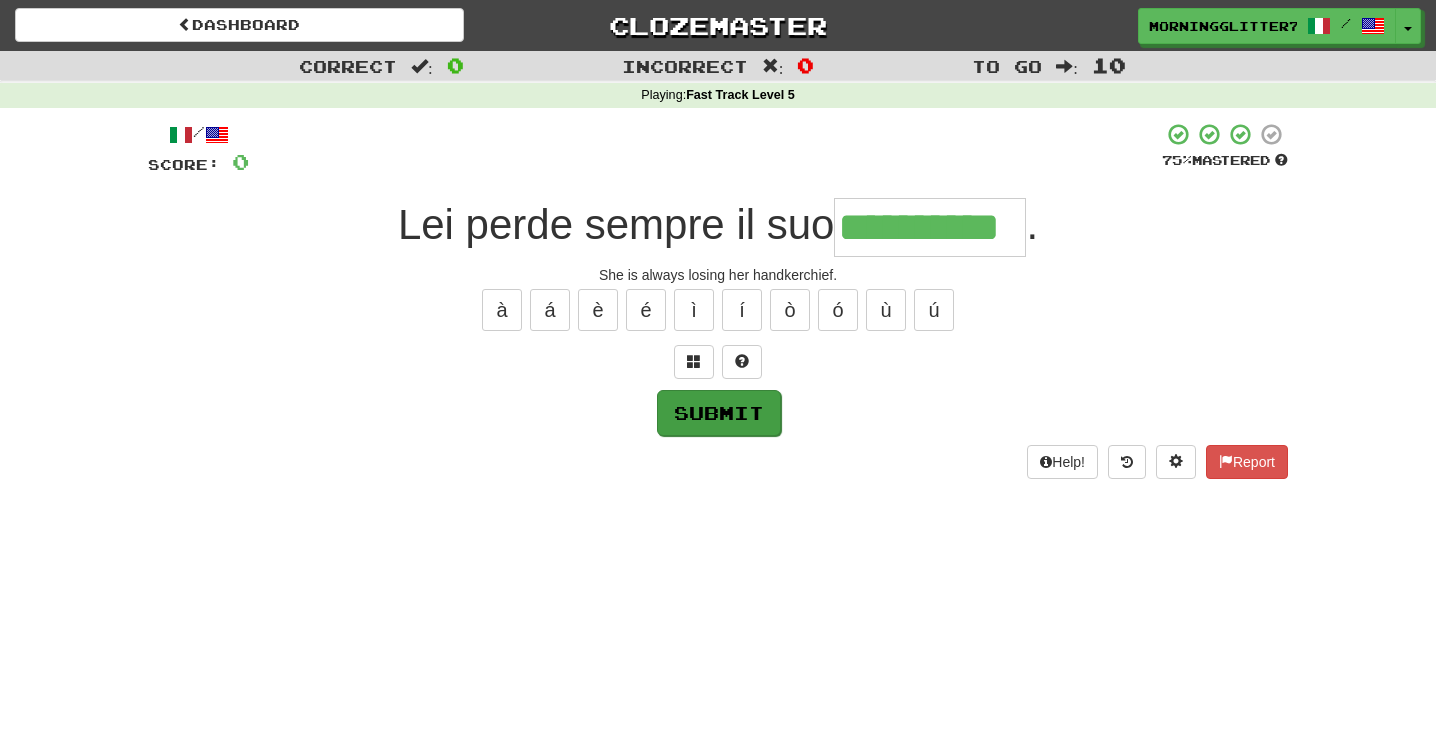 type on "**********" 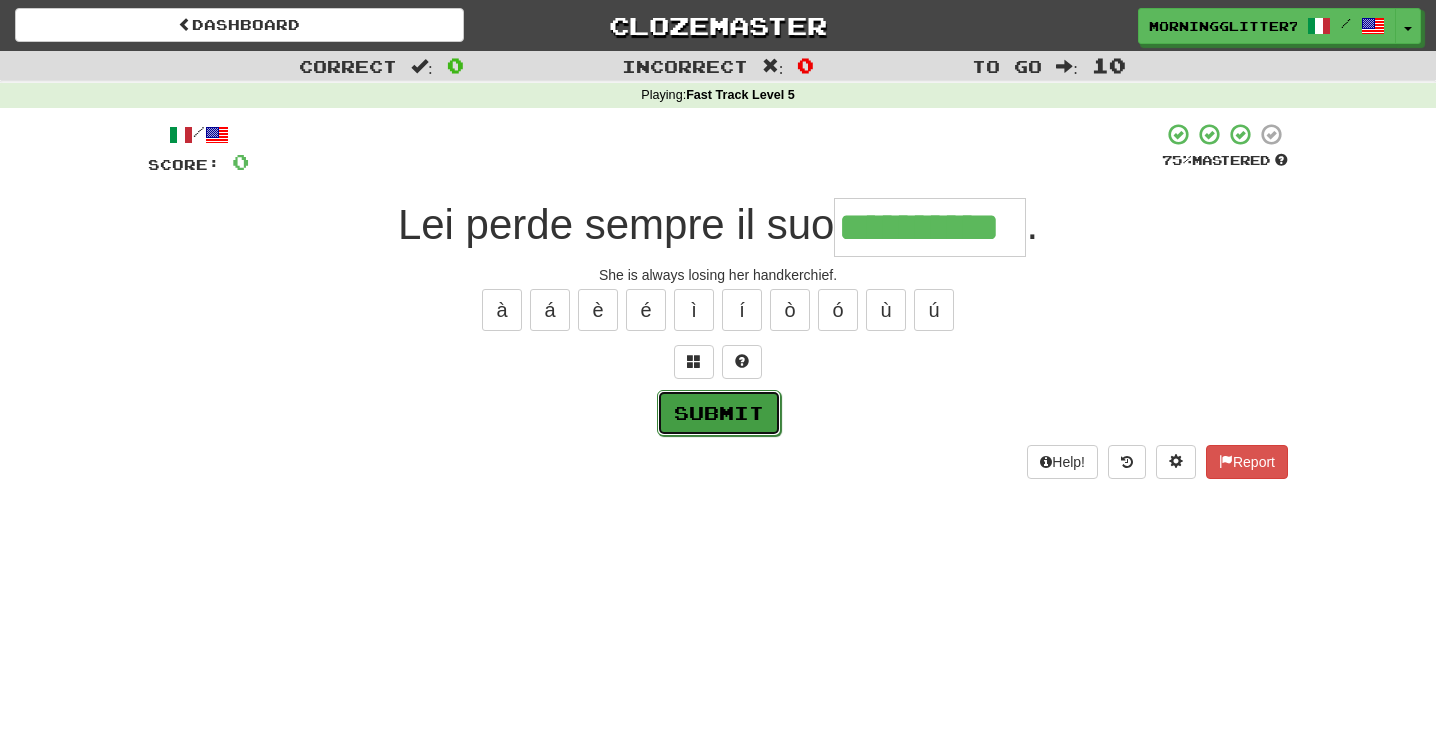 click on "Submit" at bounding box center [719, 413] 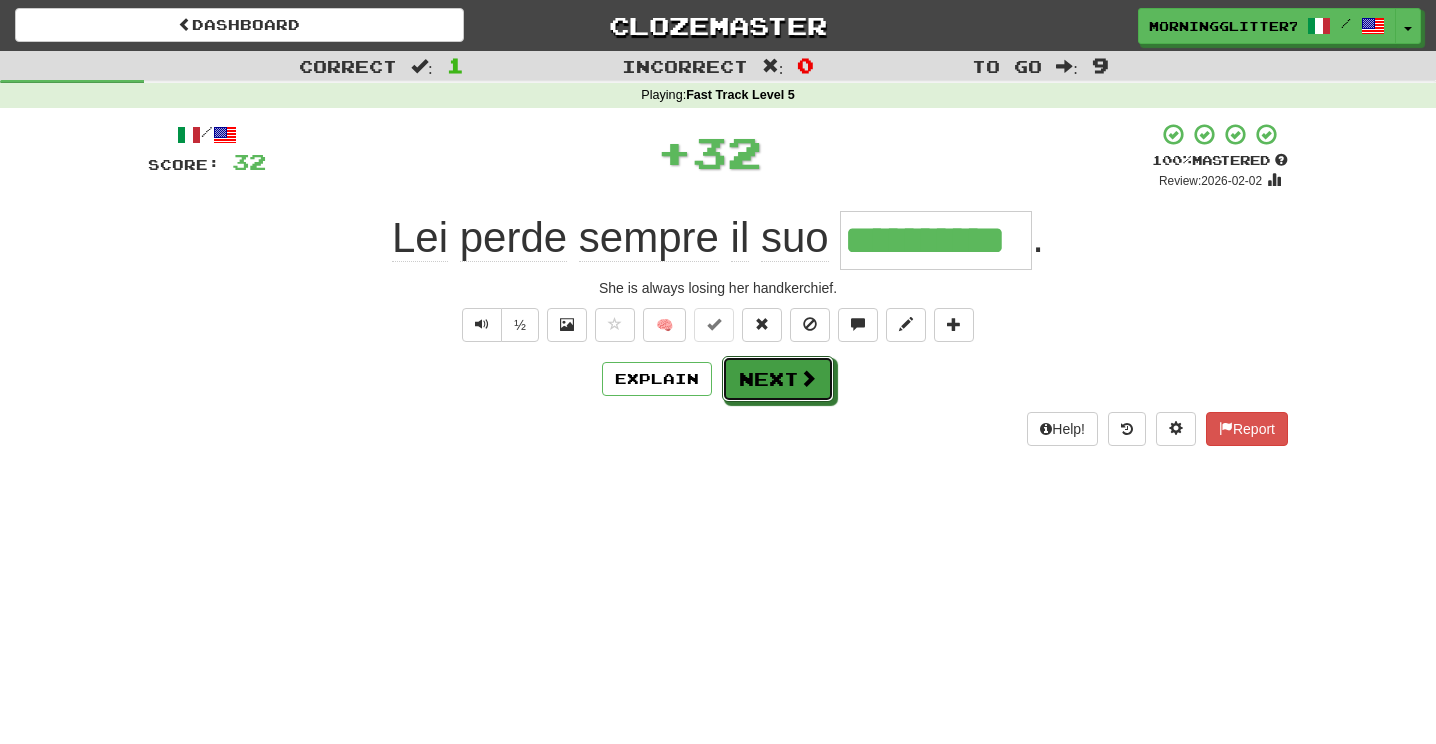 click on "Next" at bounding box center [778, 379] 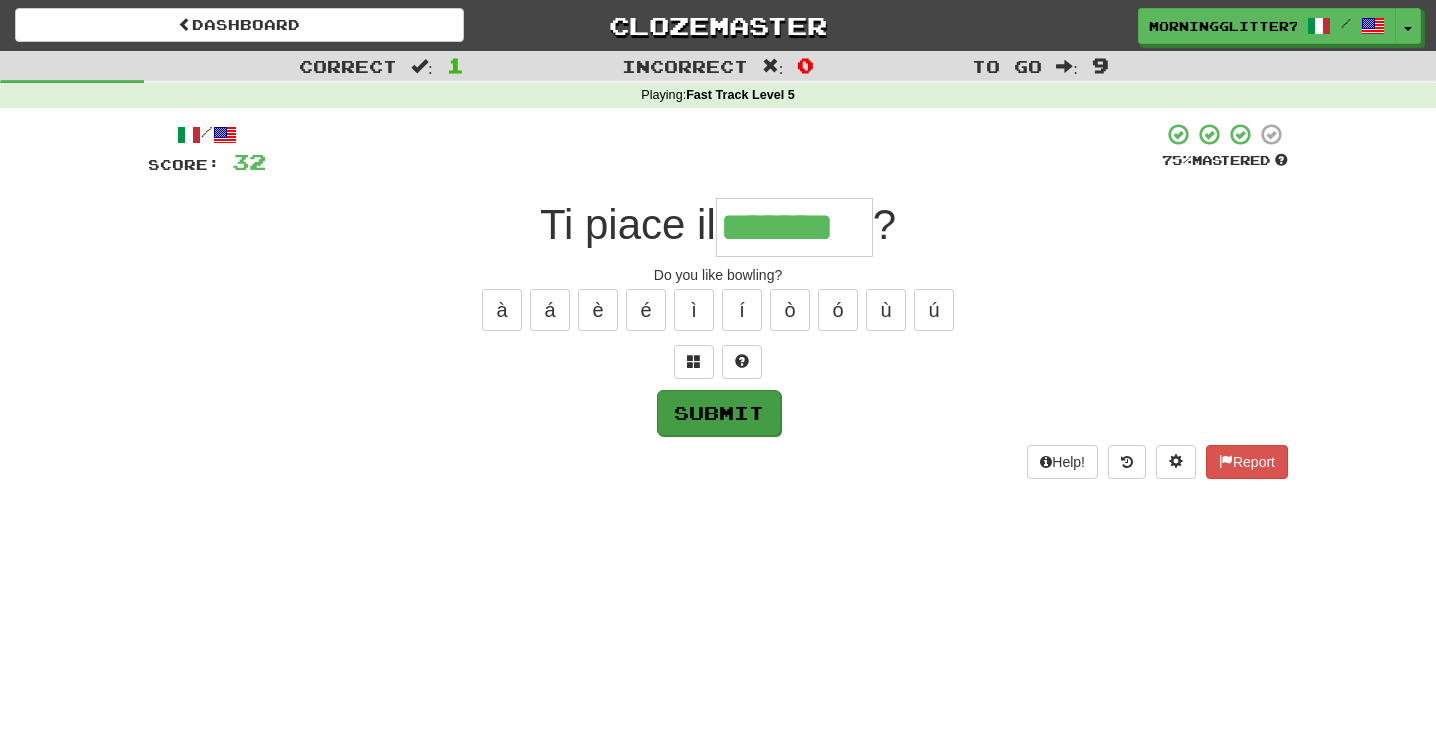 type on "*******" 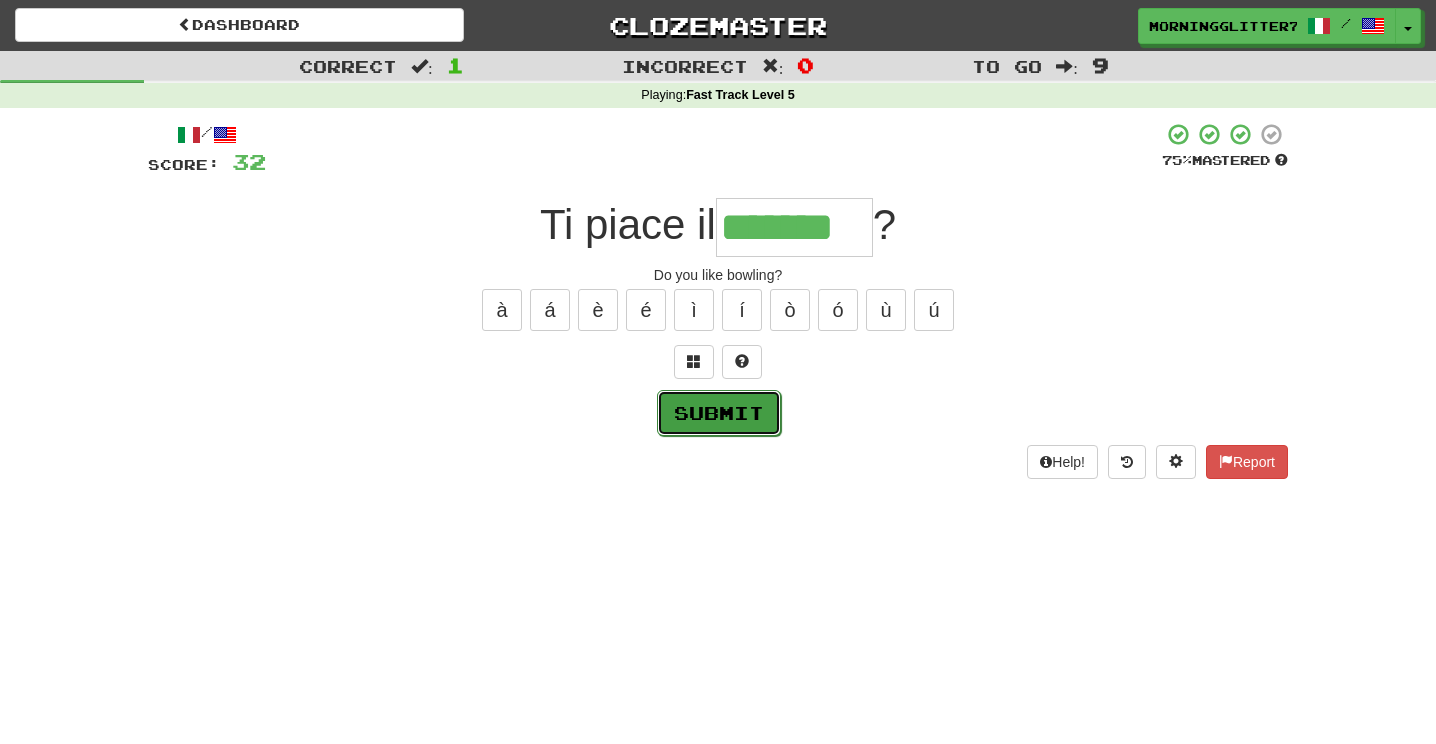 click on "Submit" at bounding box center (719, 413) 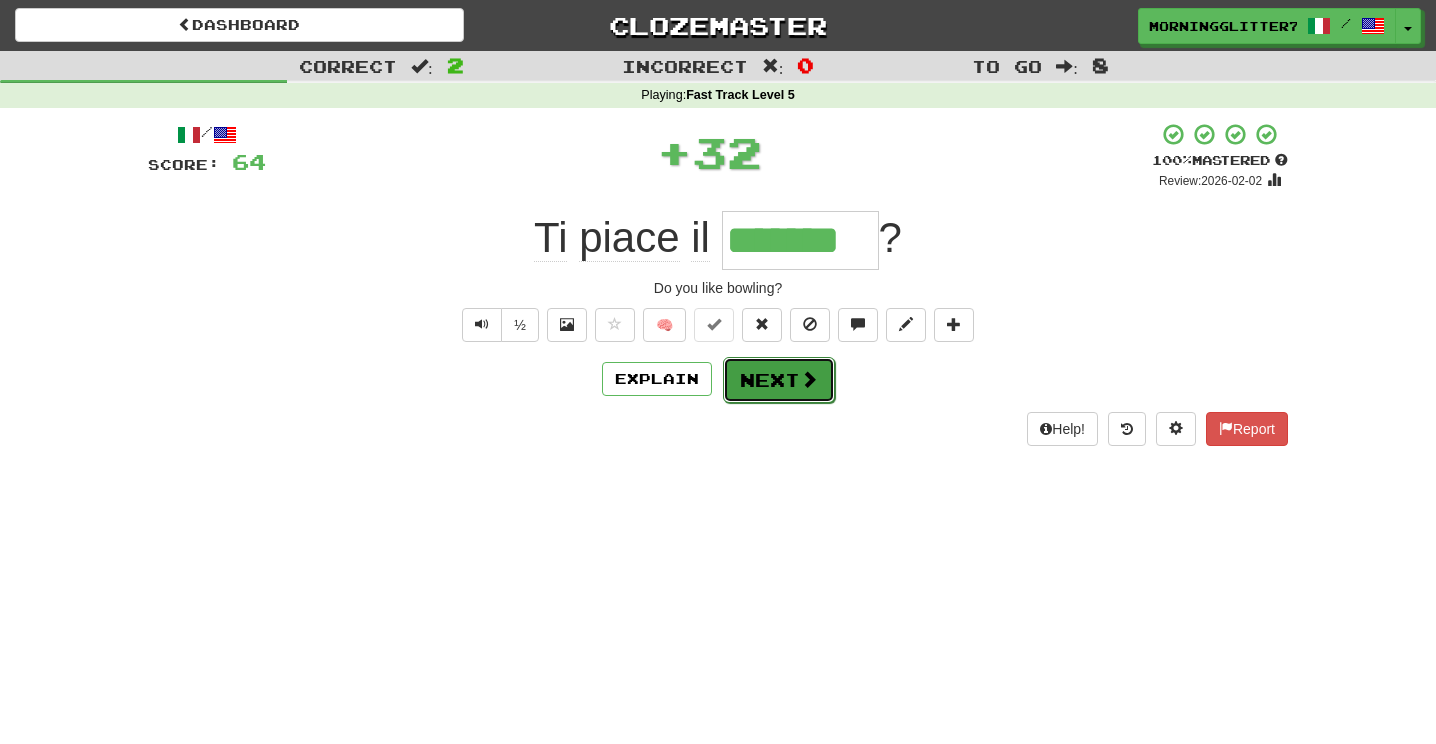 click at bounding box center [809, 379] 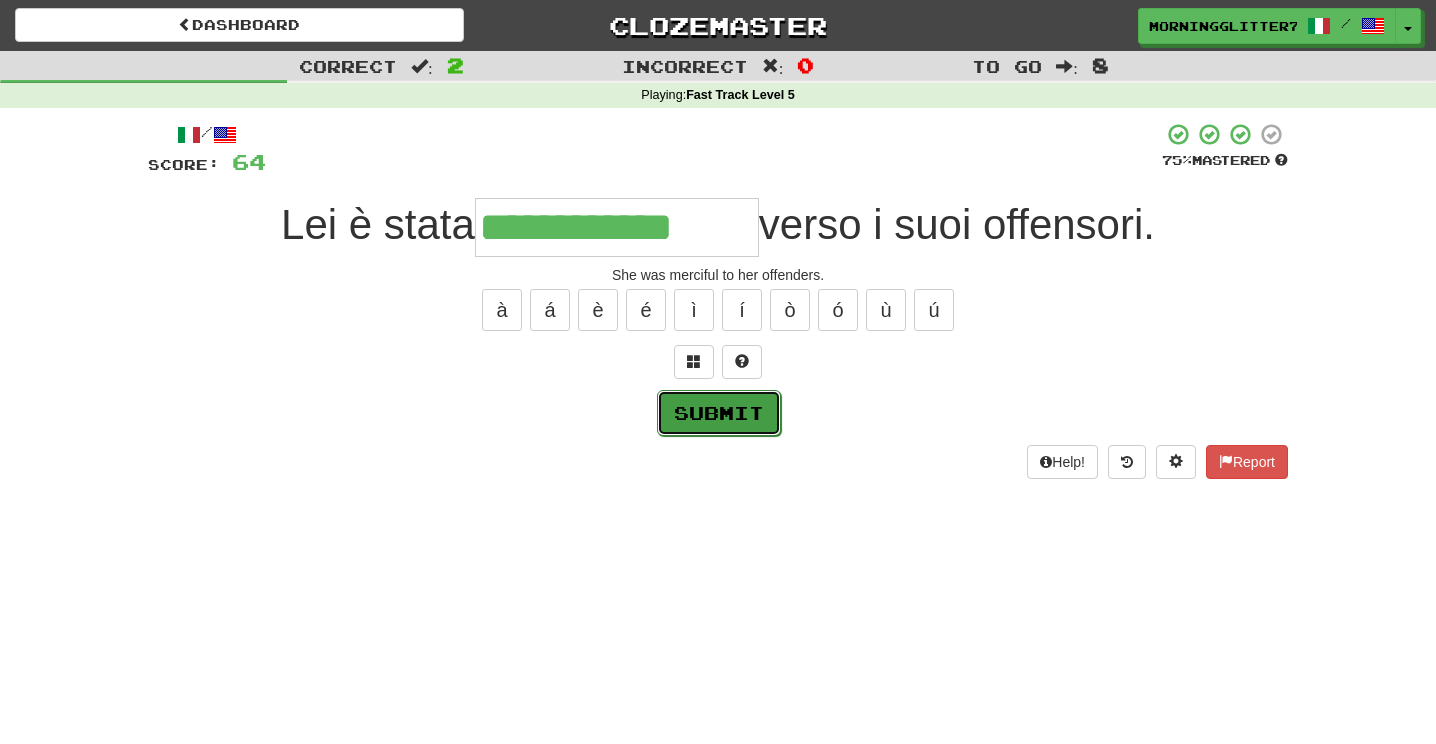 click on "Submit" at bounding box center [719, 413] 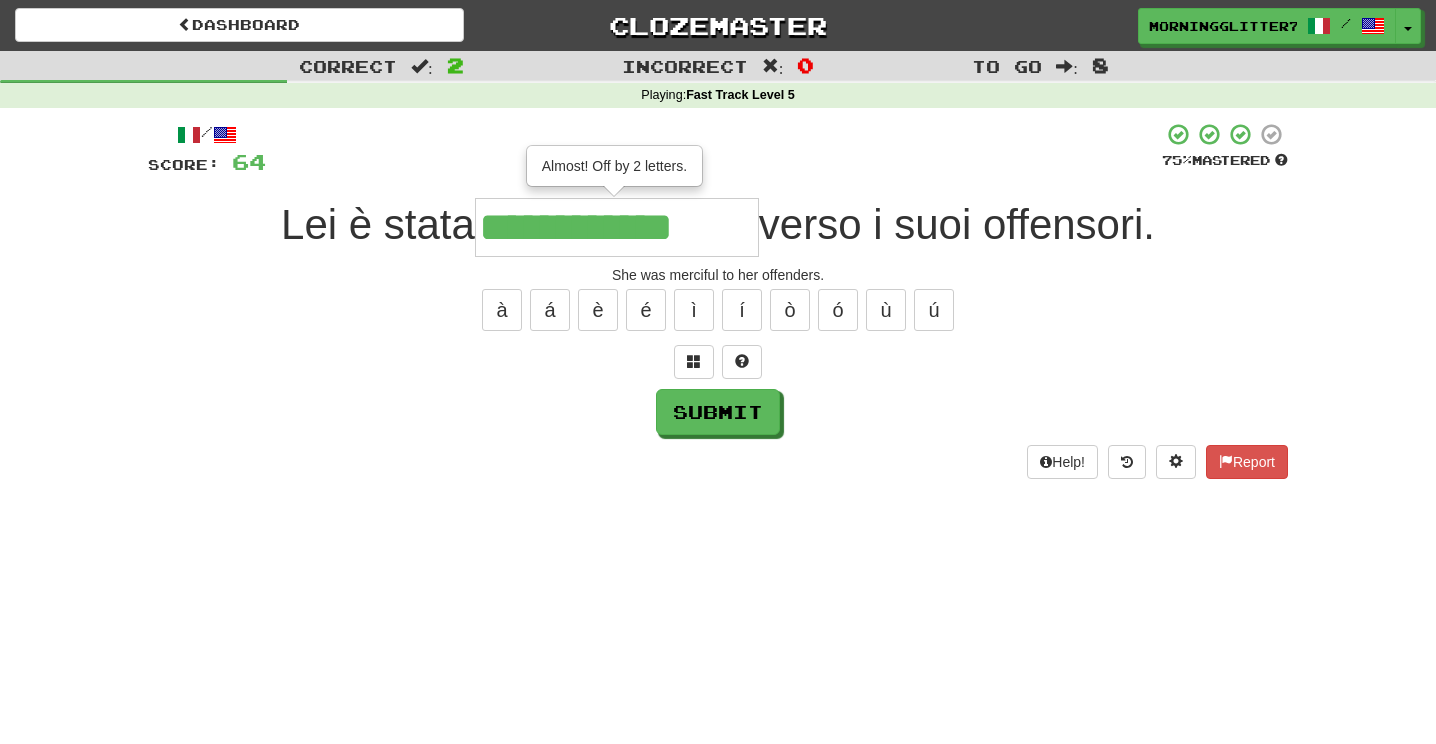 click on "**********" at bounding box center (617, 227) 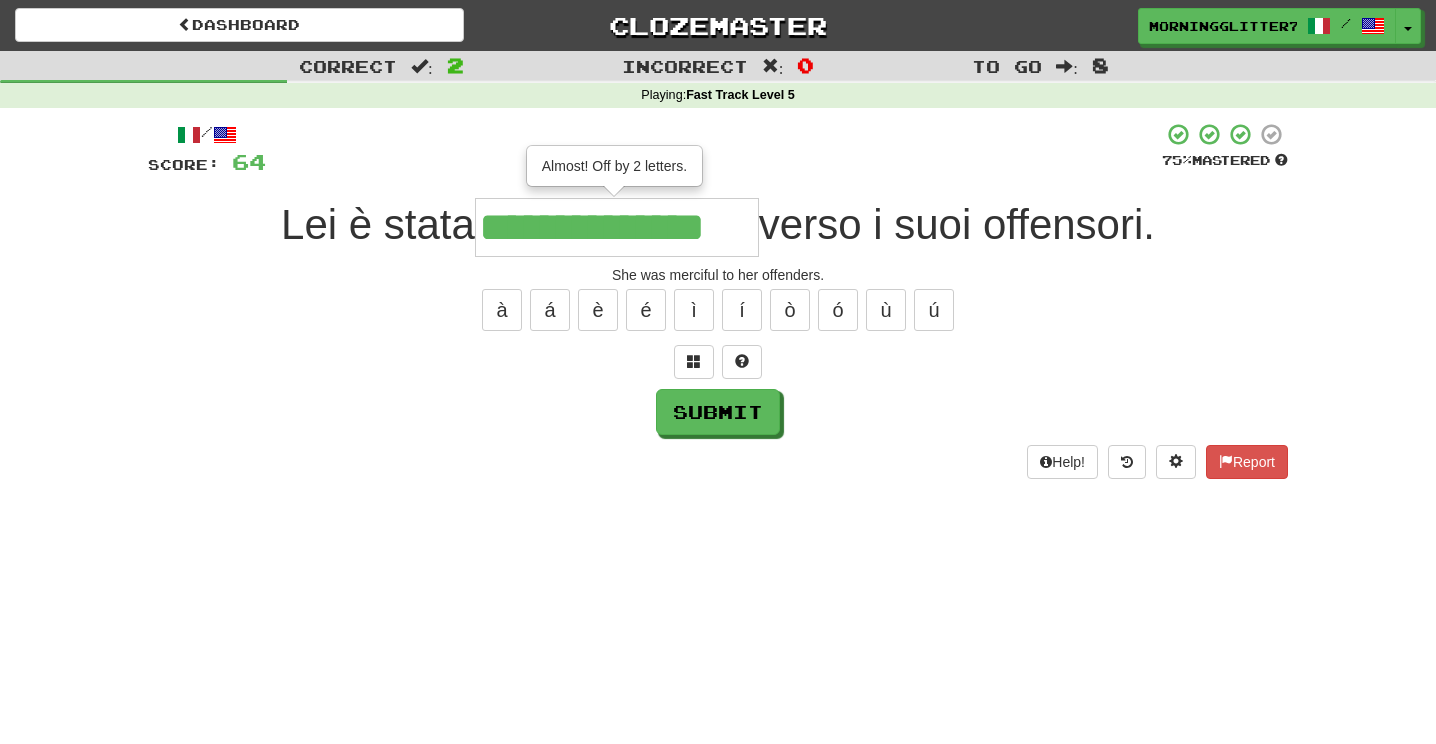 type on "**********" 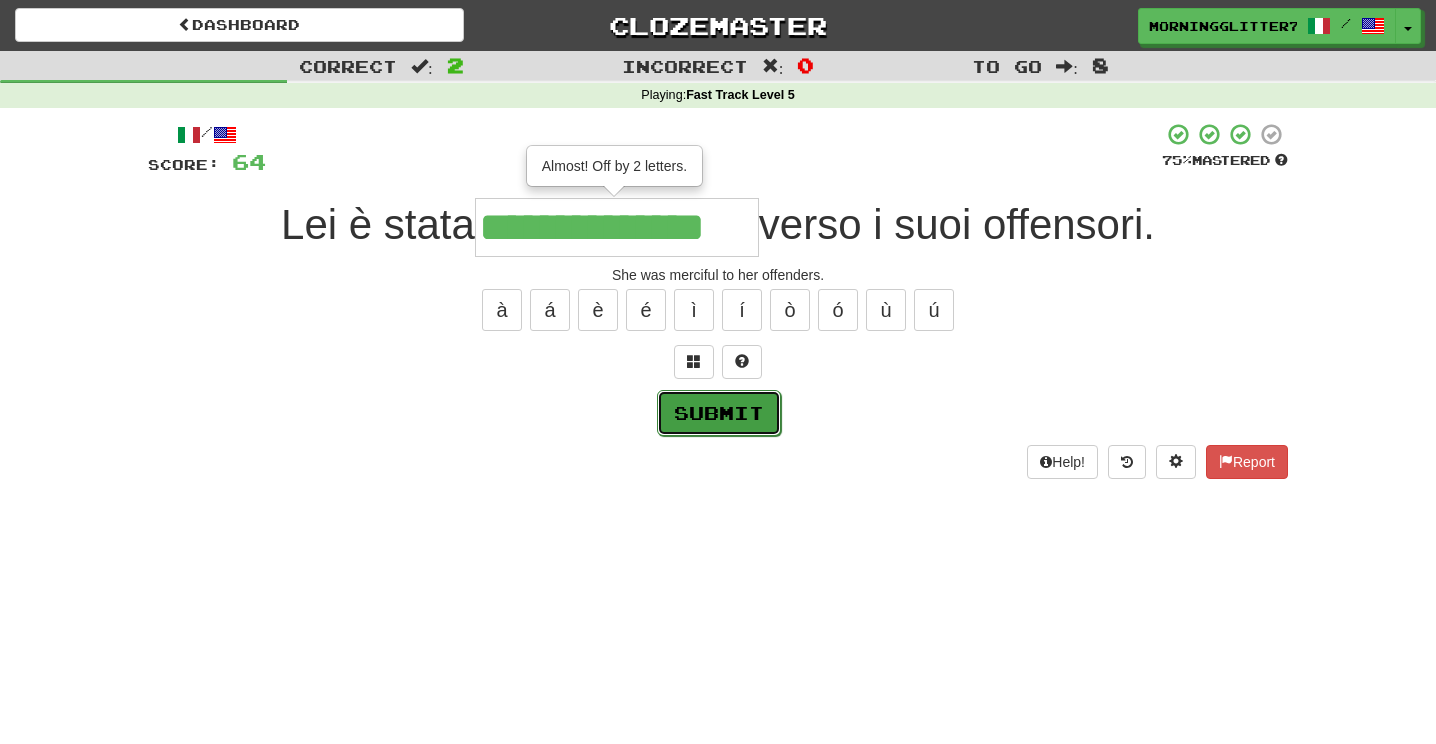 click on "Submit" at bounding box center [719, 413] 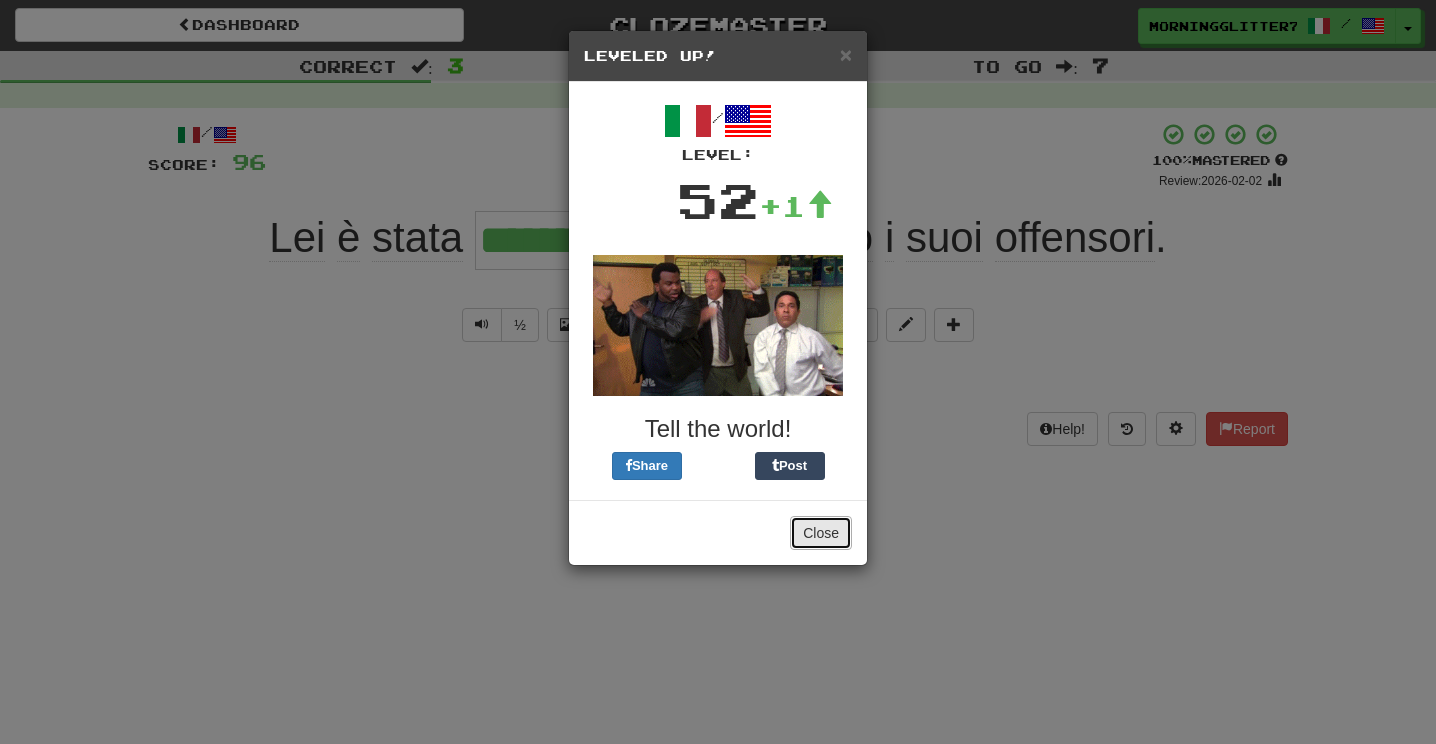click on "Close" at bounding box center (821, 533) 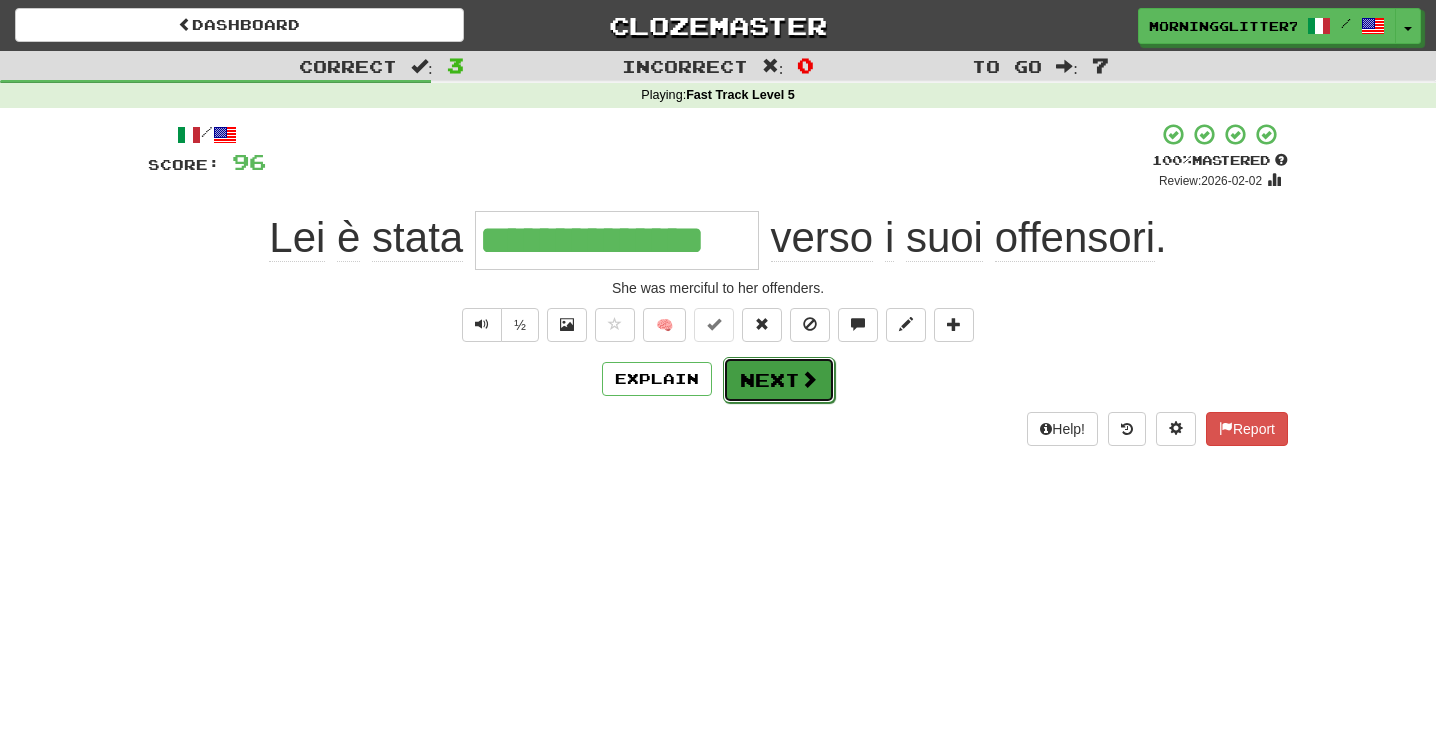 click on "Next" at bounding box center [779, 380] 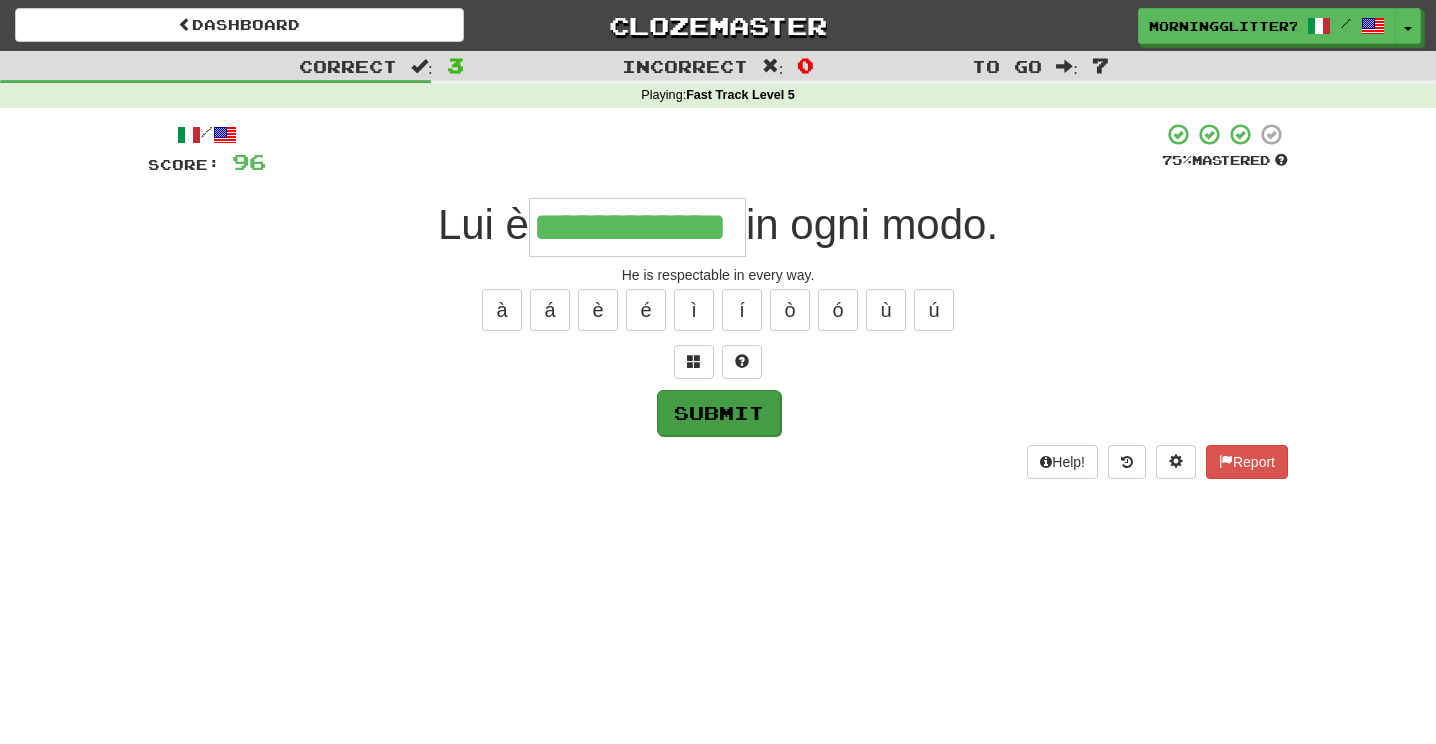type on "**********" 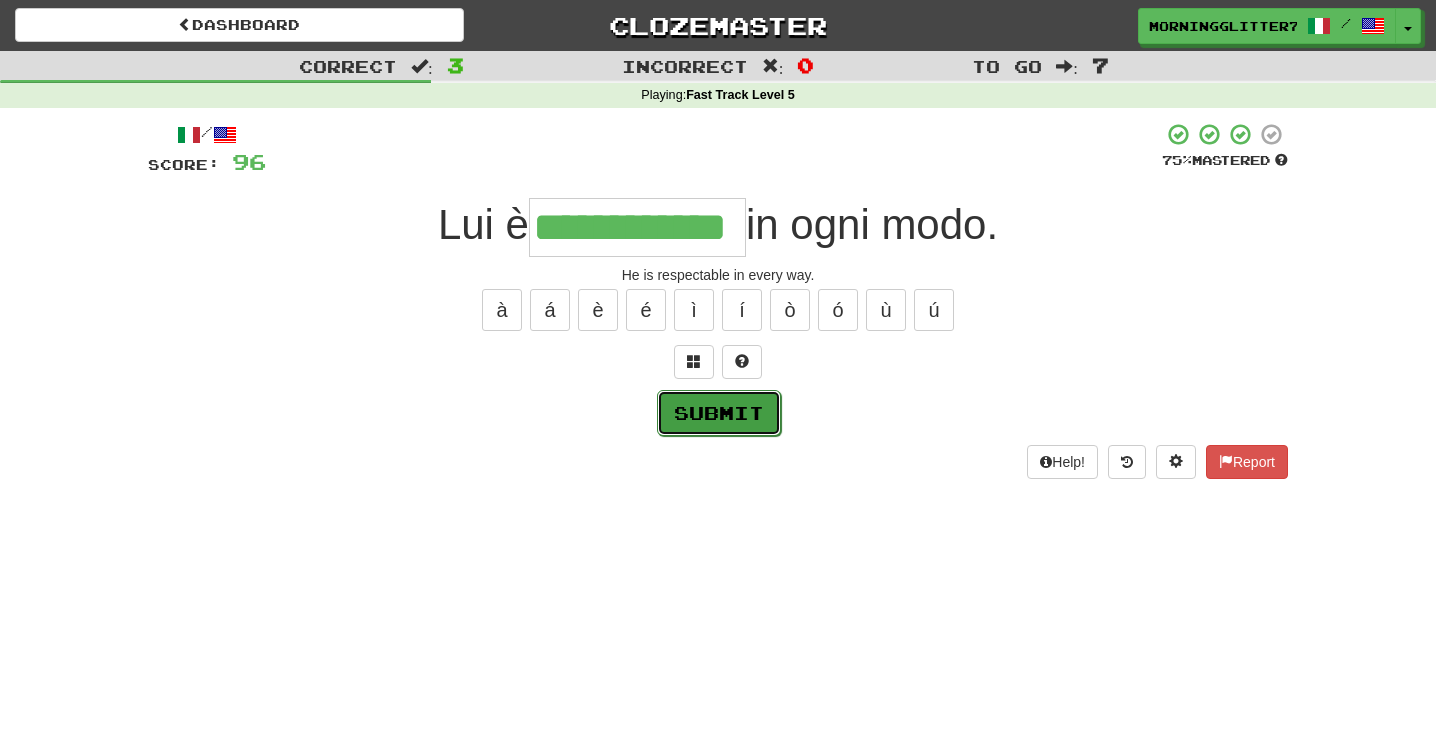 click on "Submit" at bounding box center (719, 413) 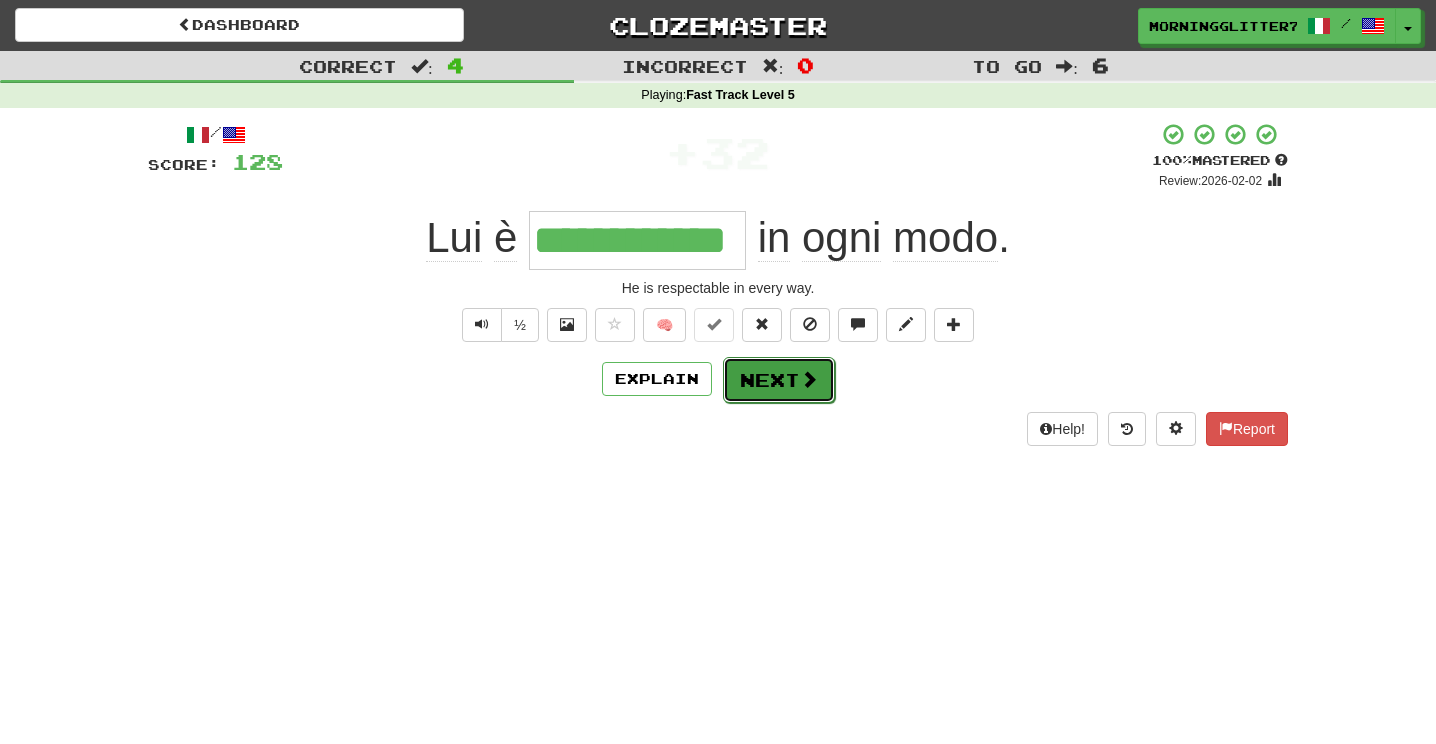 click on "Next" at bounding box center [779, 380] 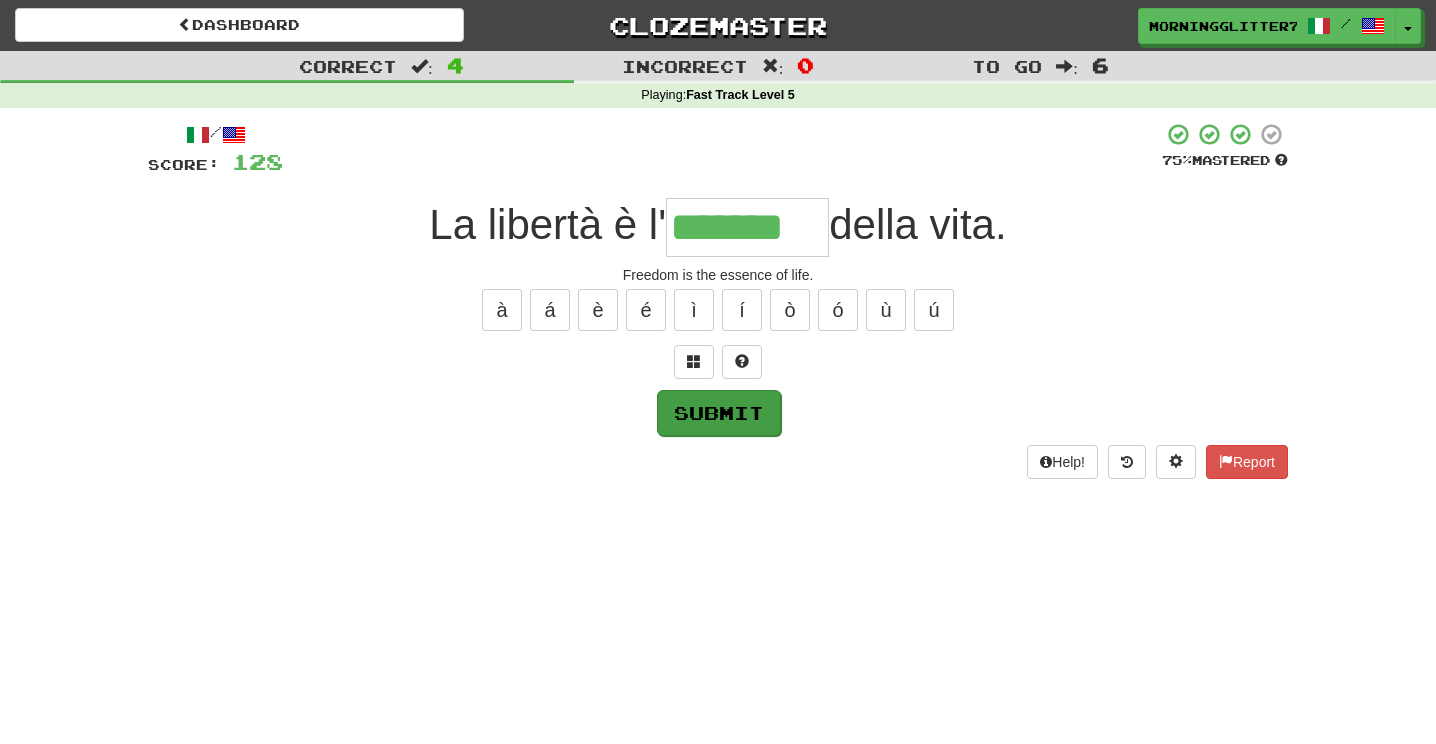 type on "*******" 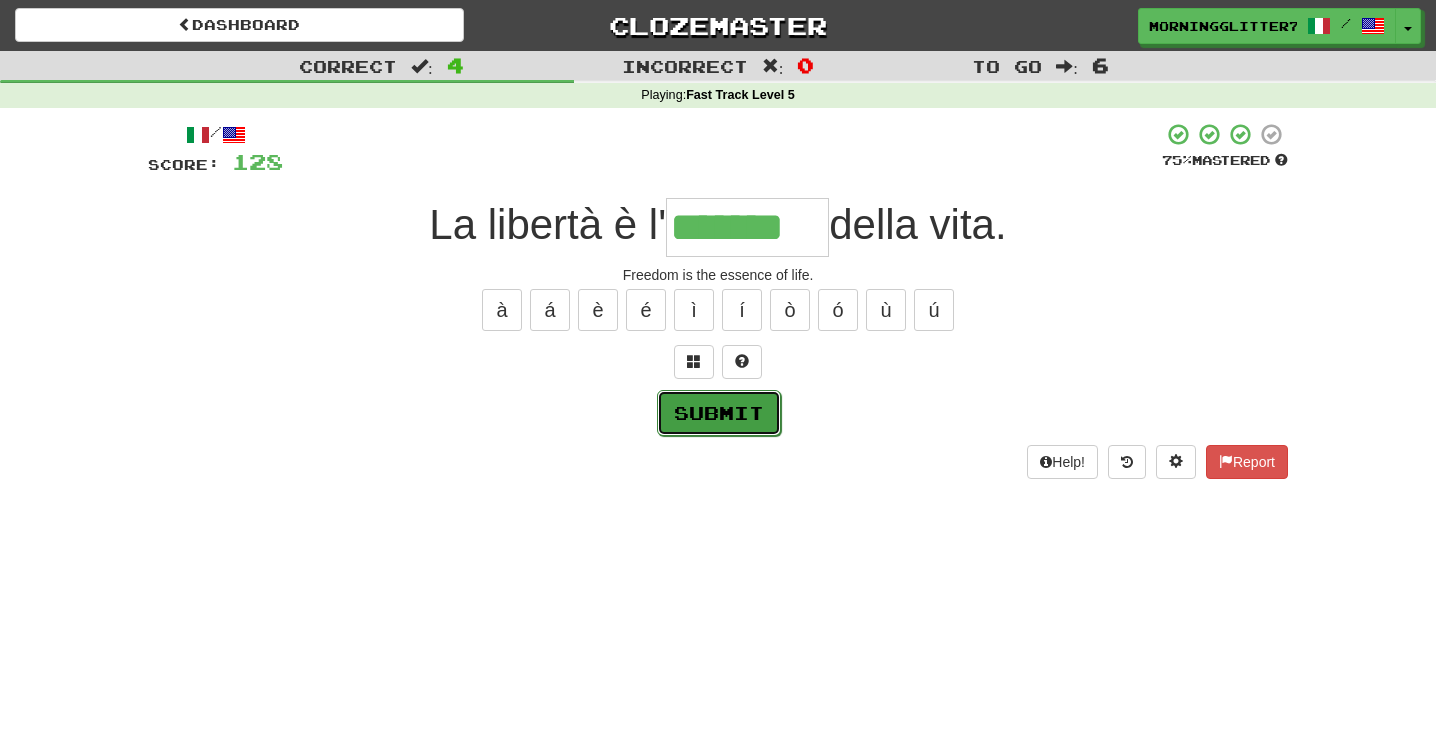 click on "Submit" at bounding box center [719, 413] 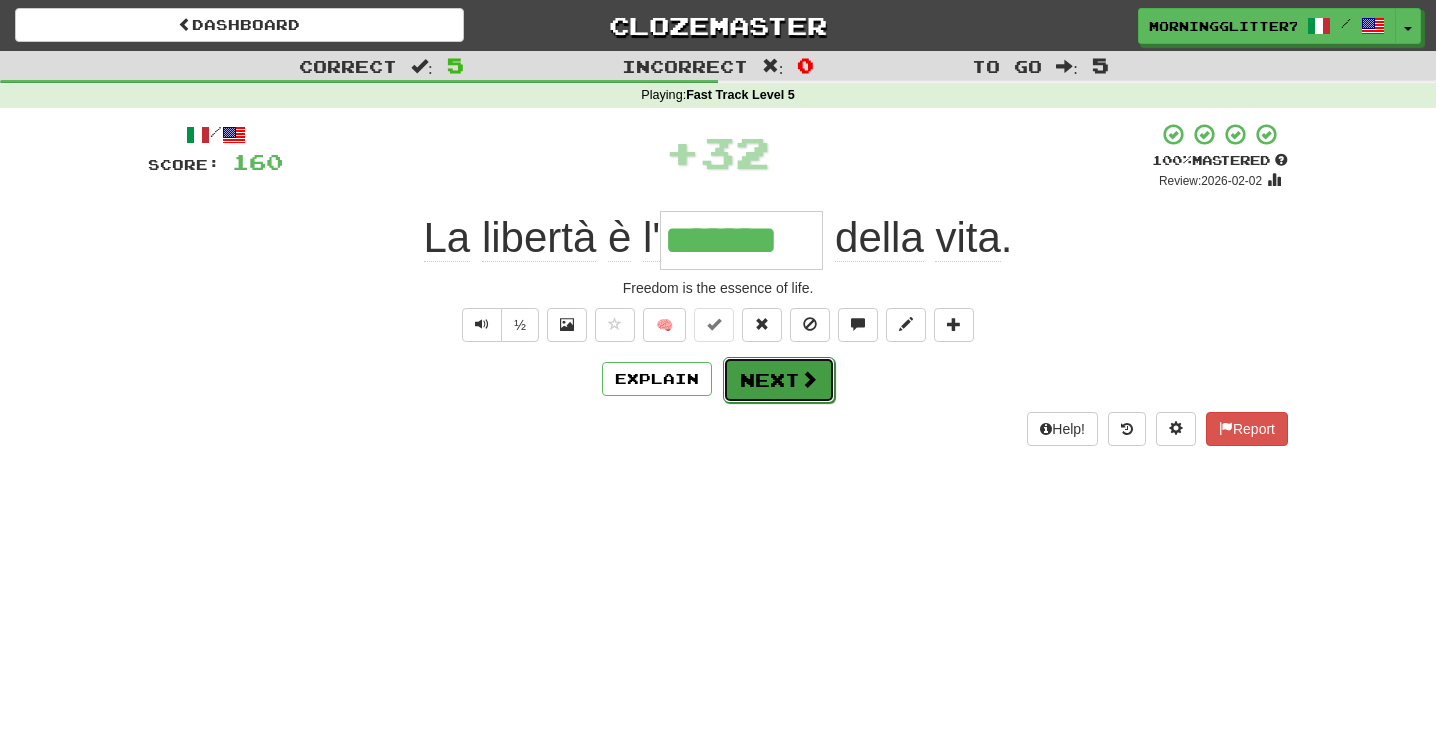 click on "Next" at bounding box center [779, 380] 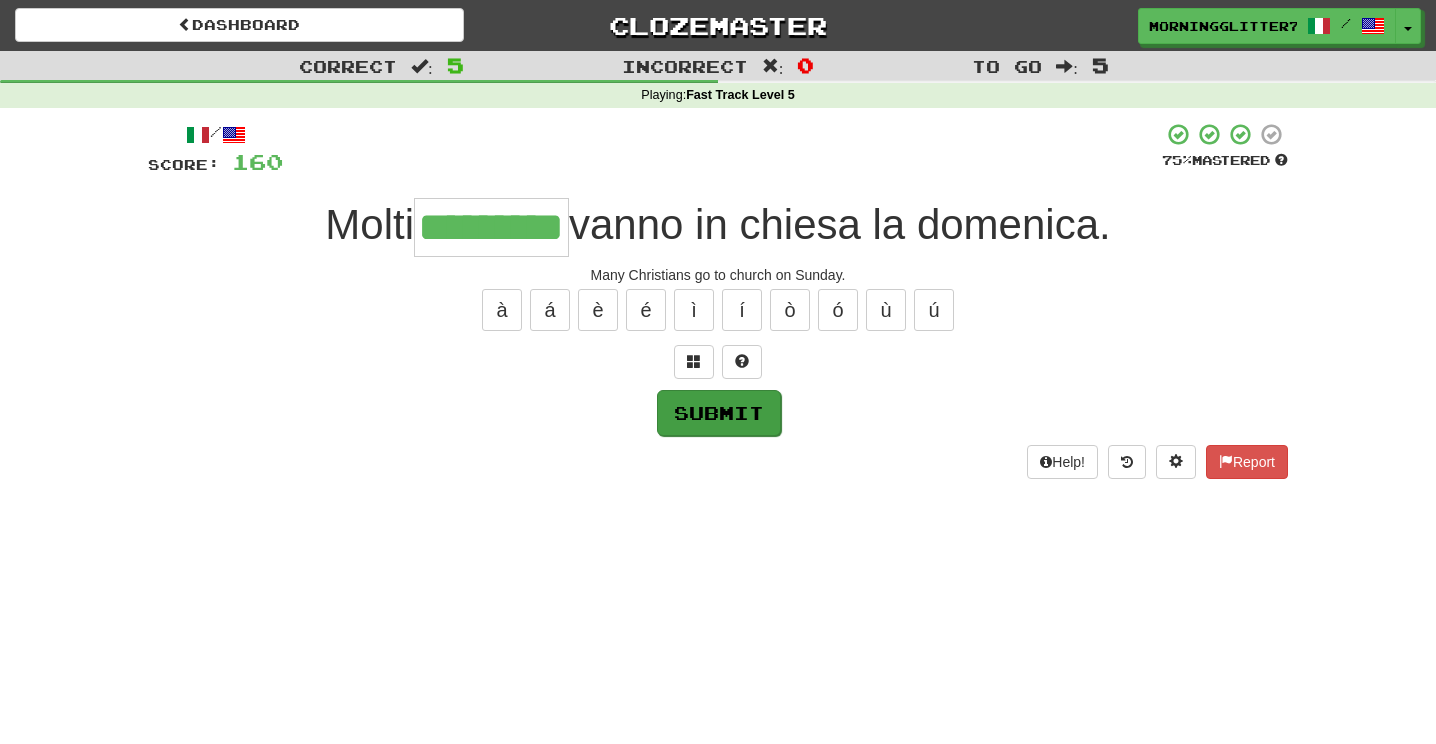 type on "*********" 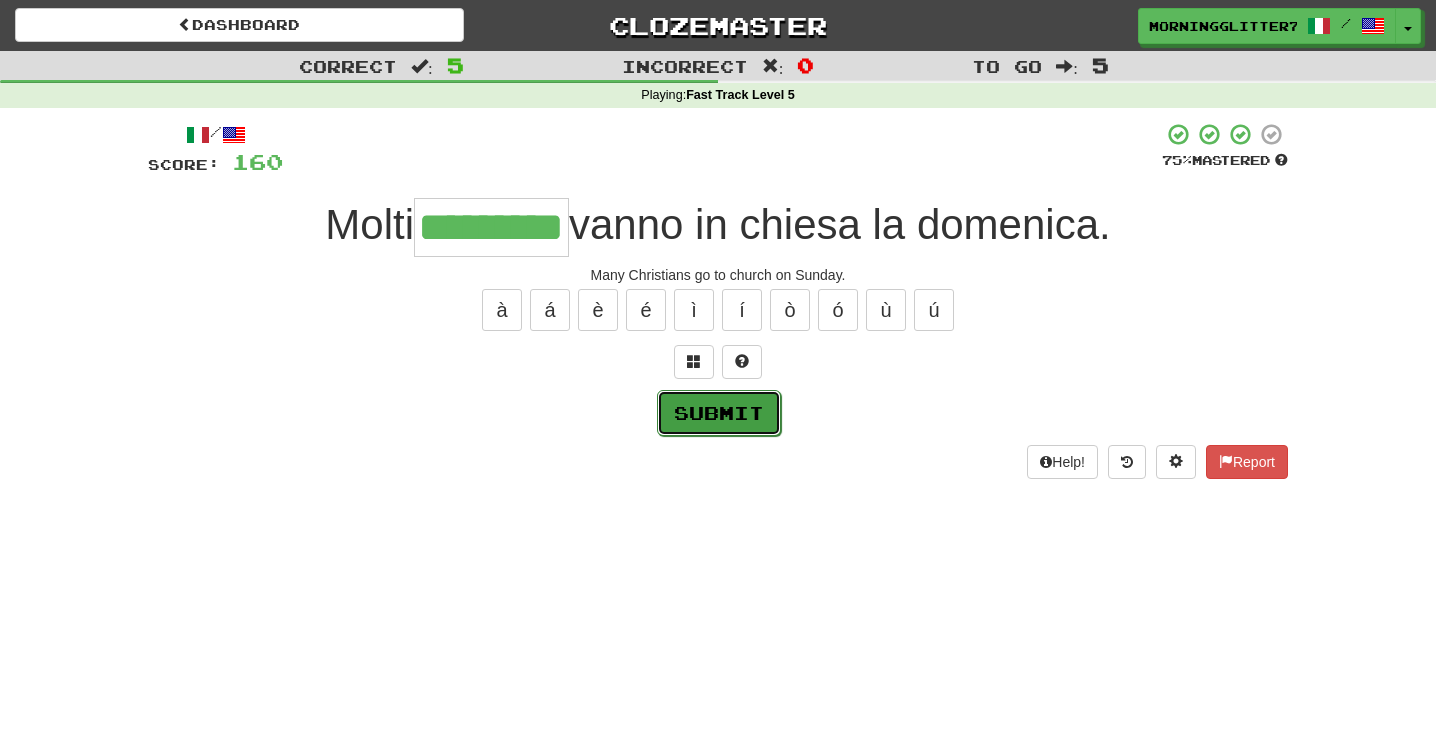 click on "Submit" at bounding box center (719, 413) 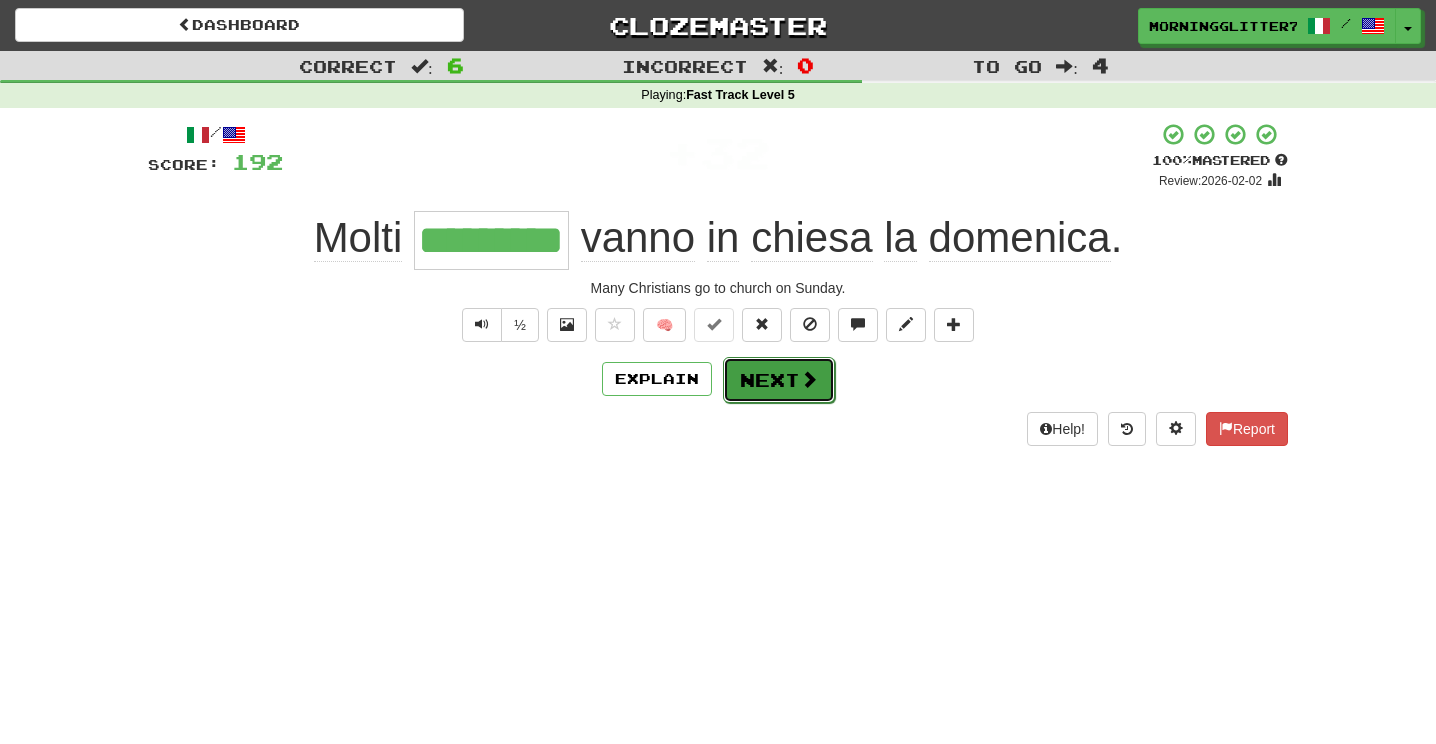 click on "Next" at bounding box center (779, 380) 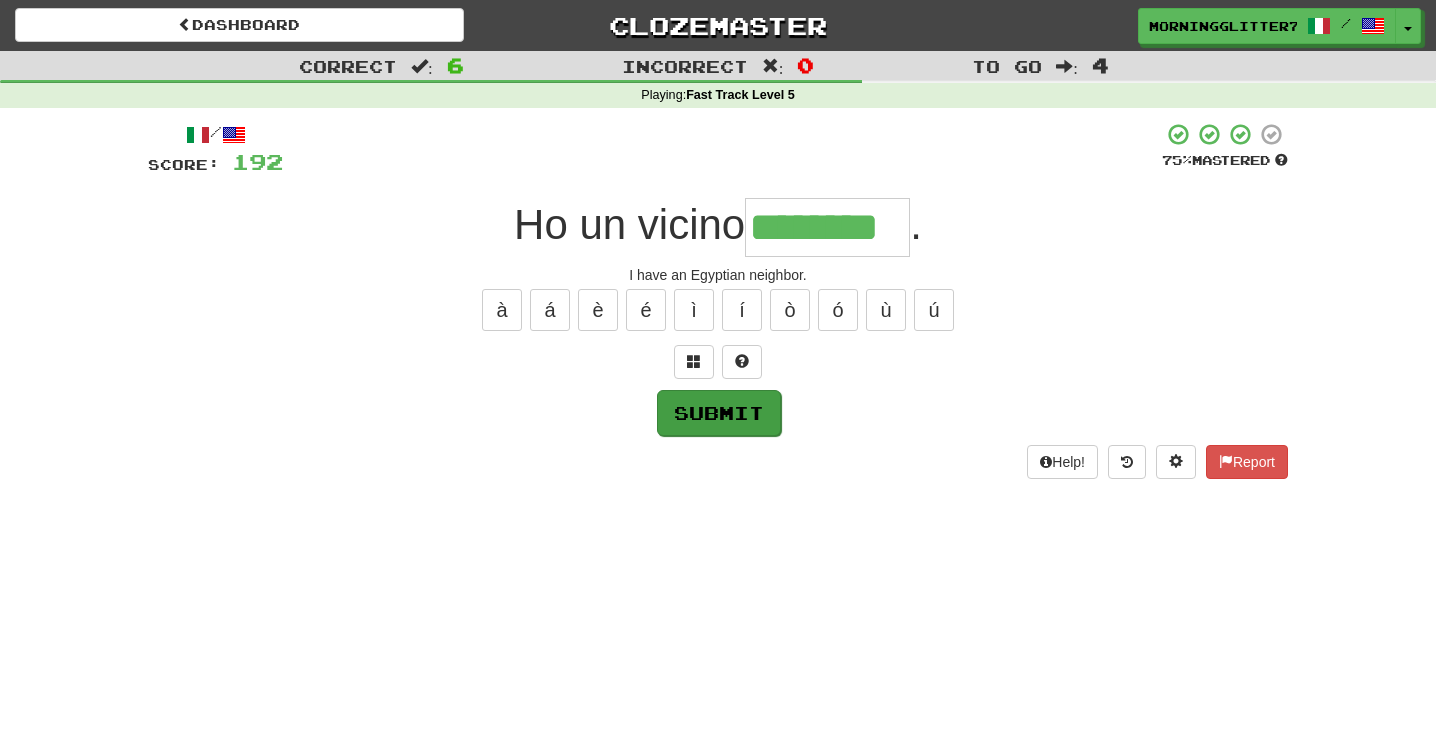 type on "********" 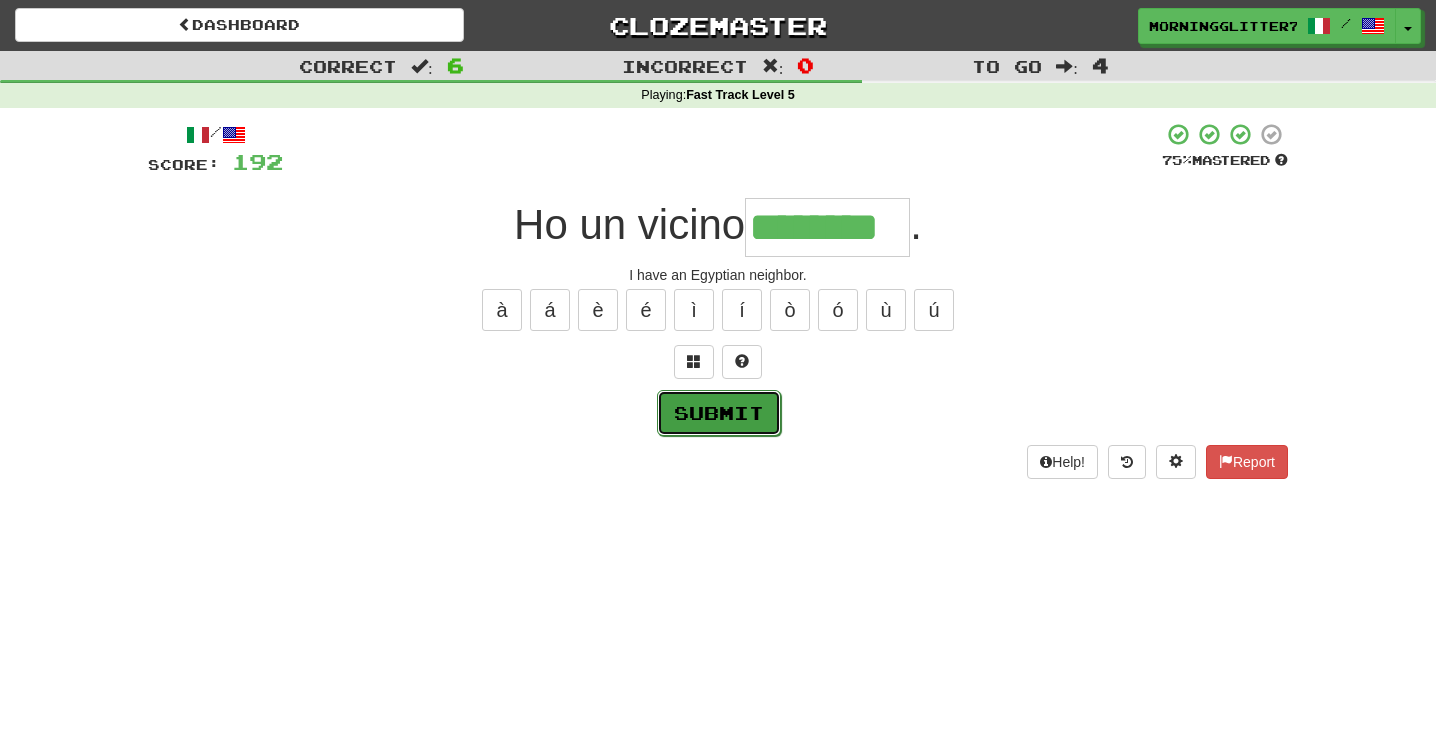 click on "Submit" at bounding box center [719, 413] 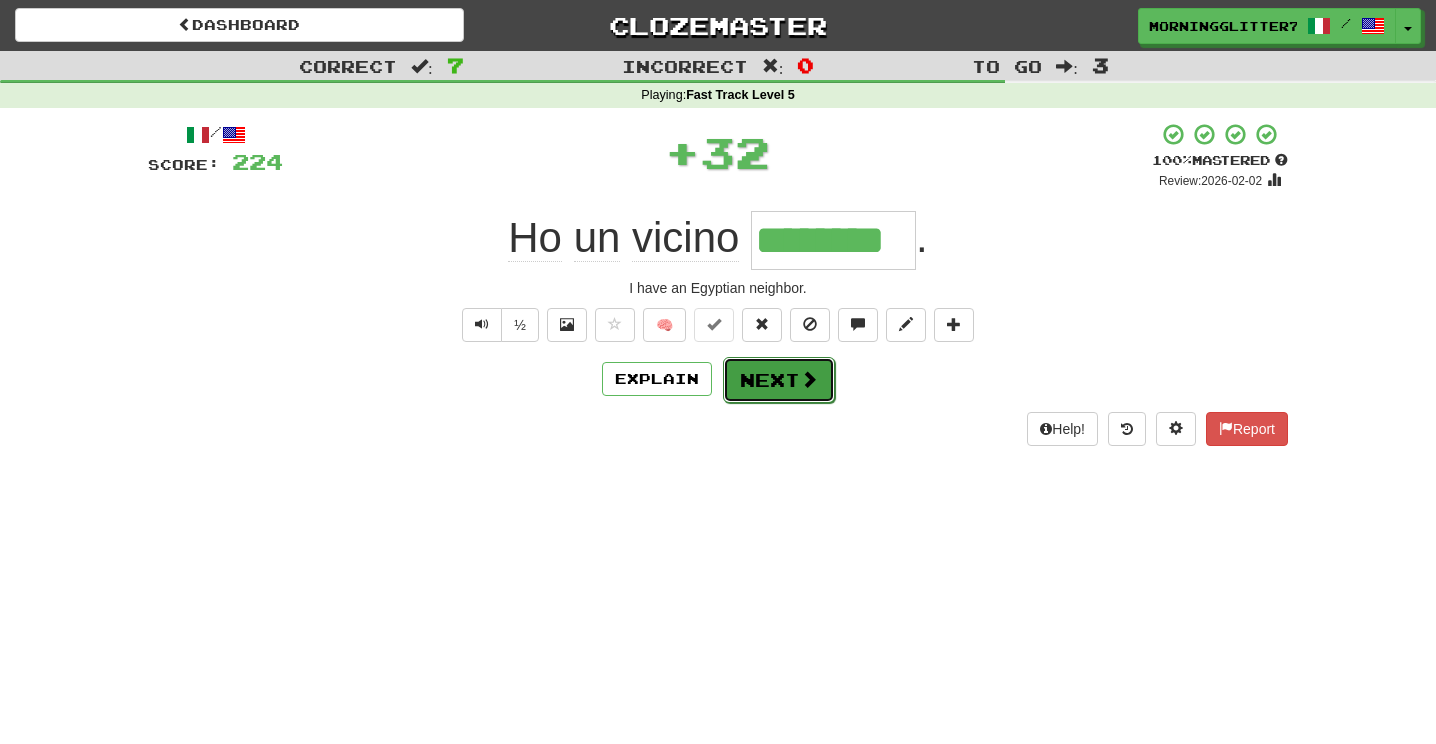 click on "Next" at bounding box center (779, 380) 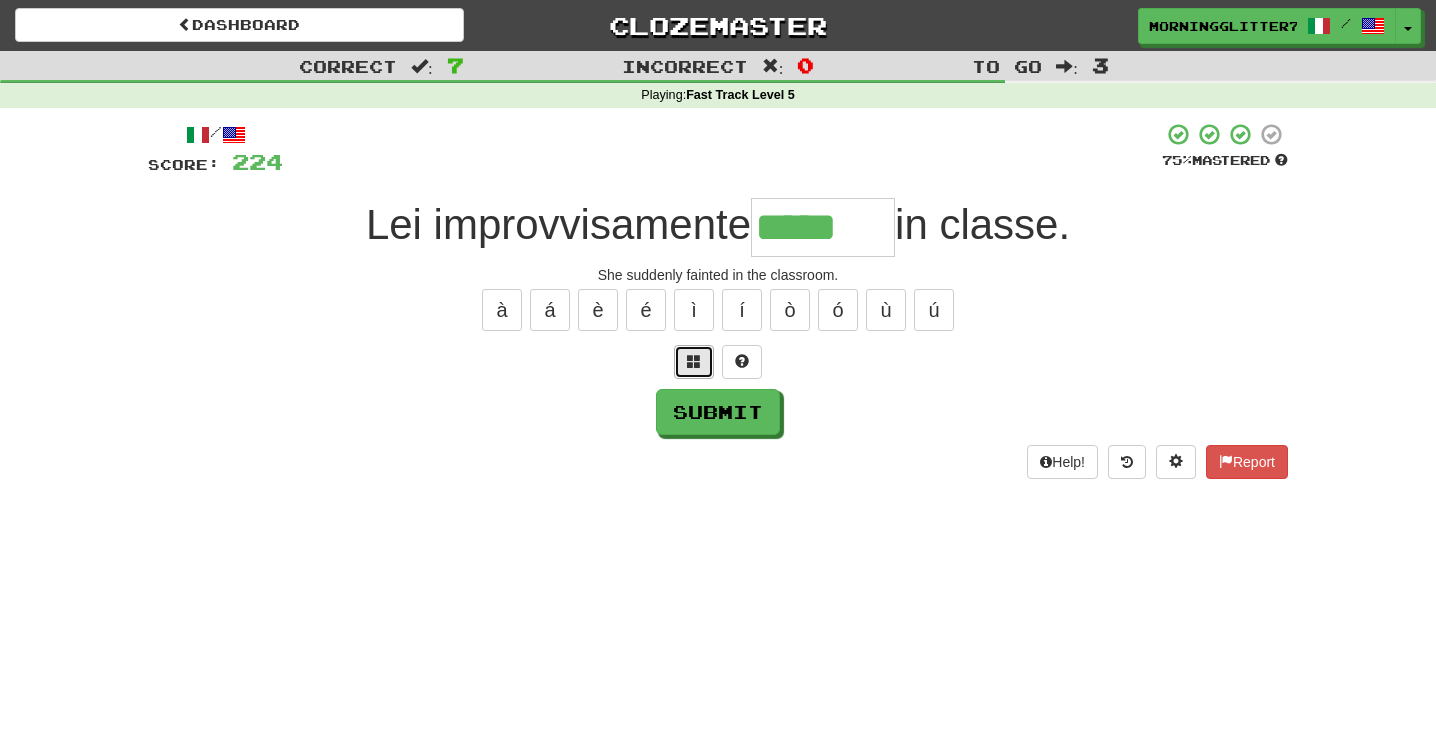 click at bounding box center [694, 362] 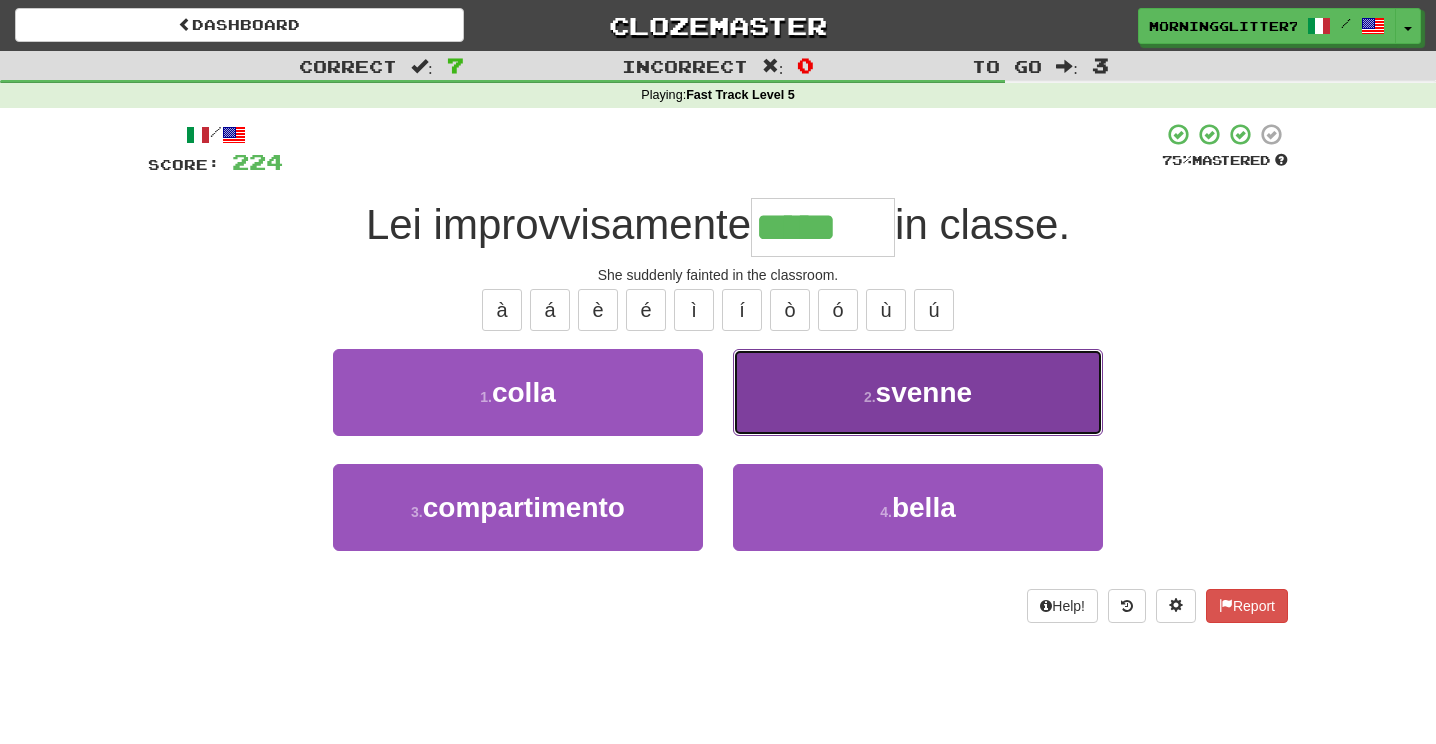 click on "2 ." at bounding box center (870, 397) 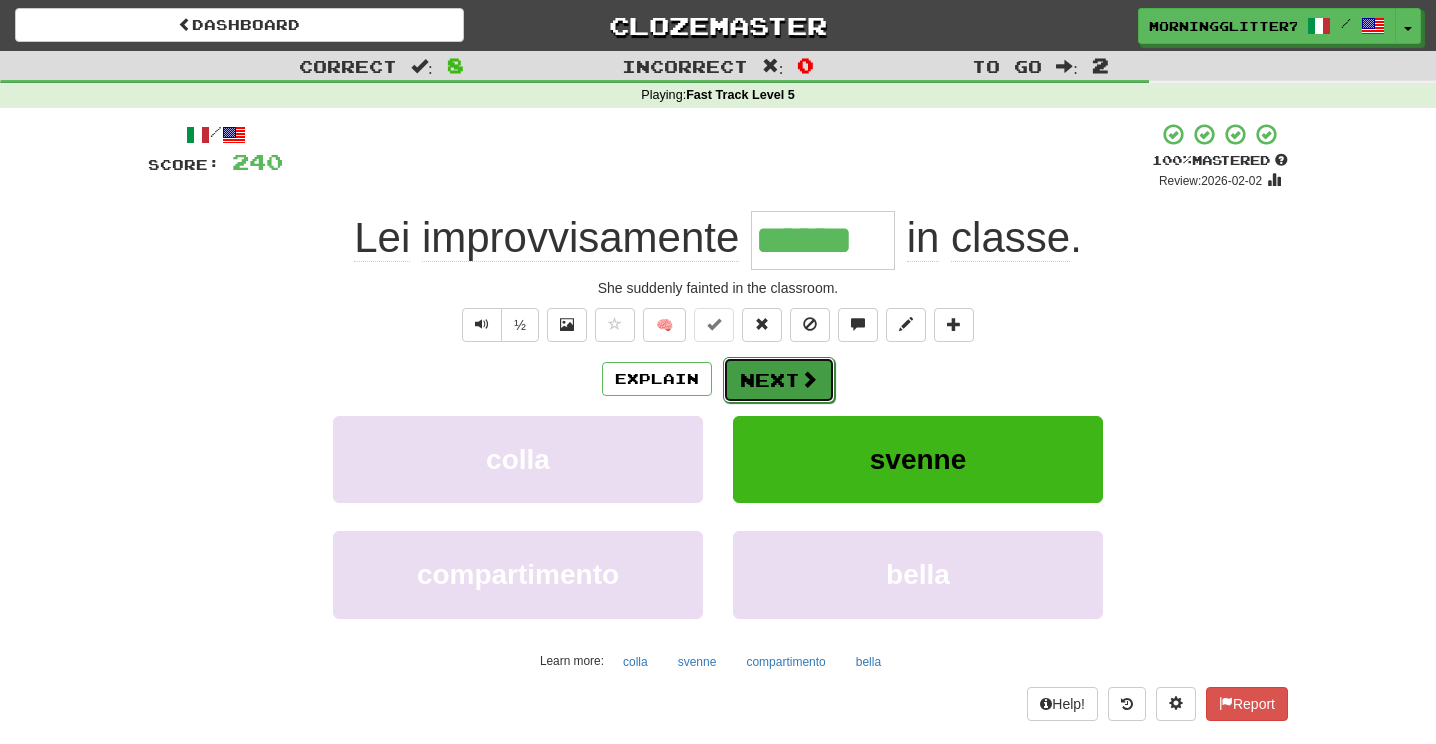 click on "Next" at bounding box center [779, 380] 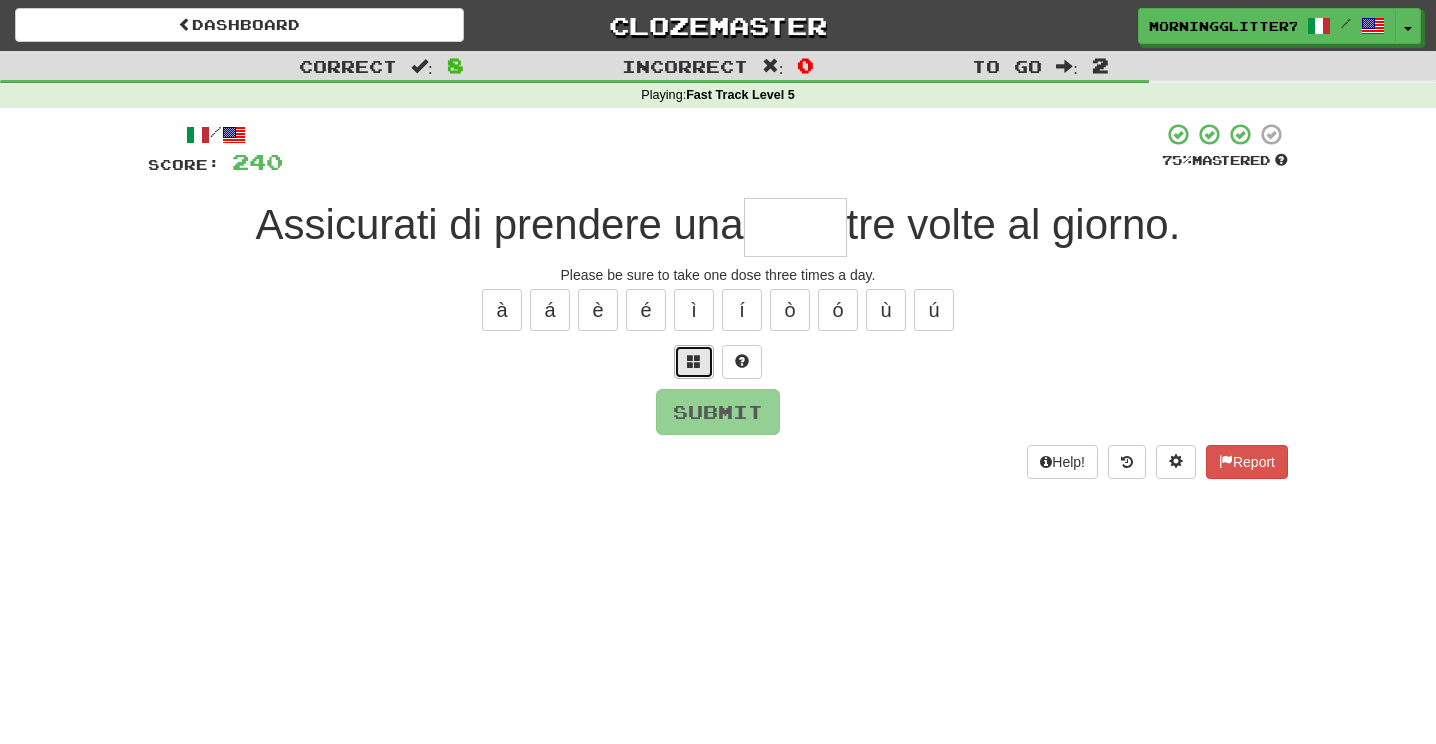 click at bounding box center (694, 361) 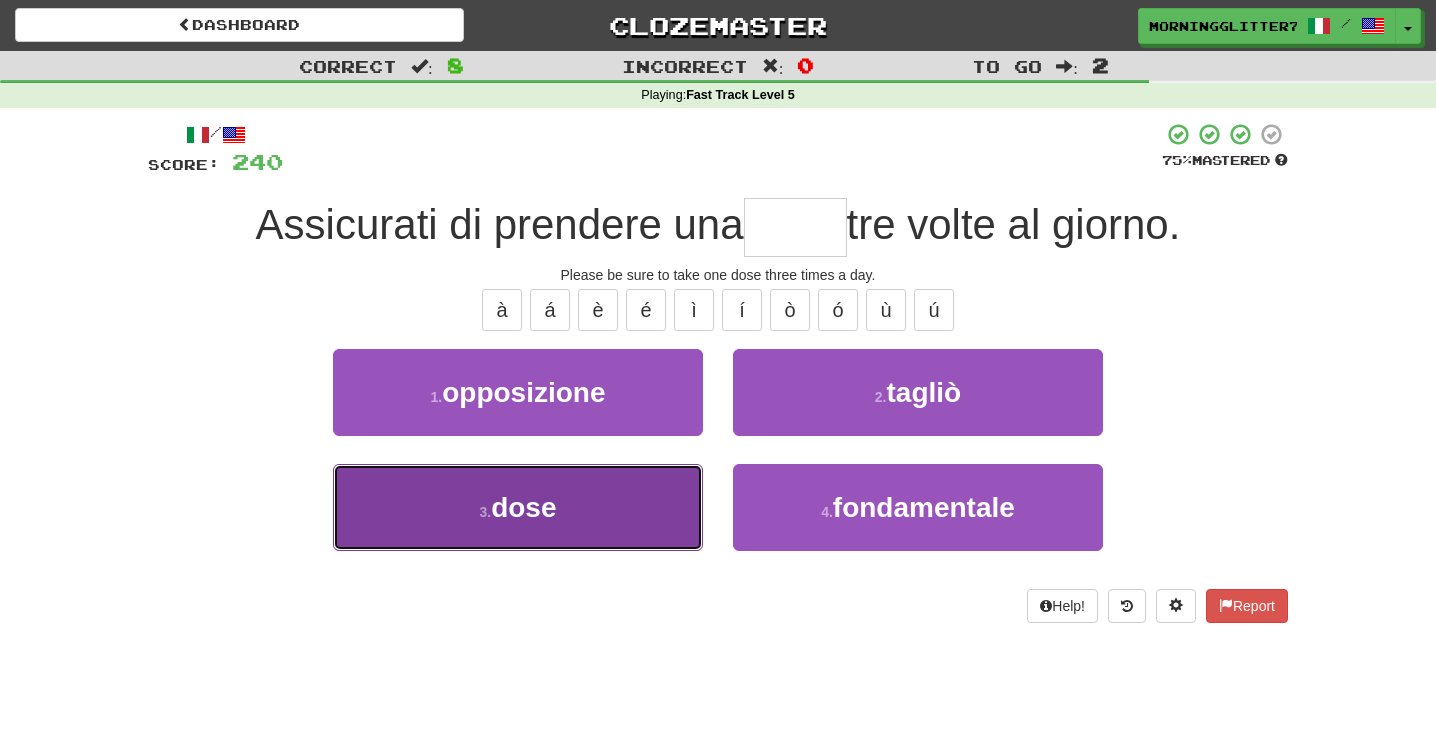 click on "dose" at bounding box center (523, 507) 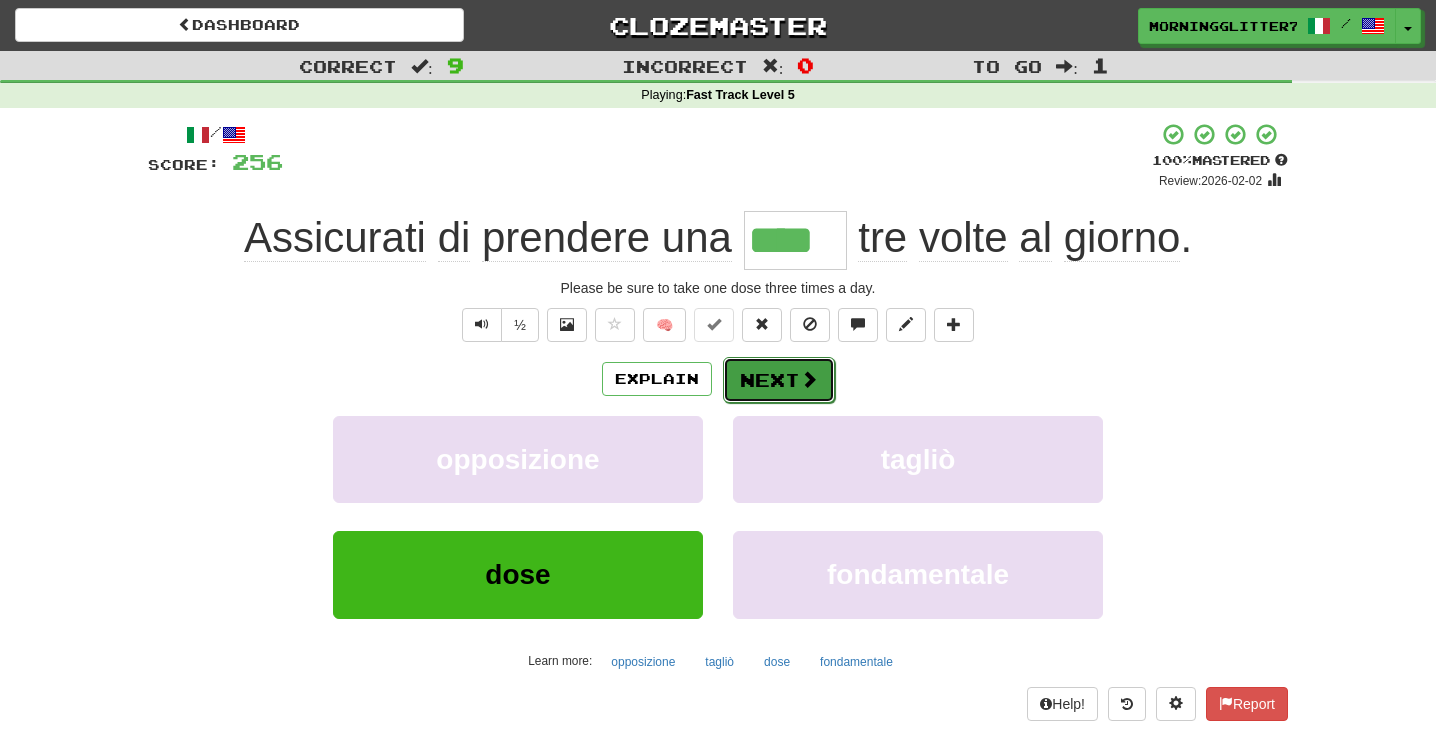 click on "Next" at bounding box center [779, 380] 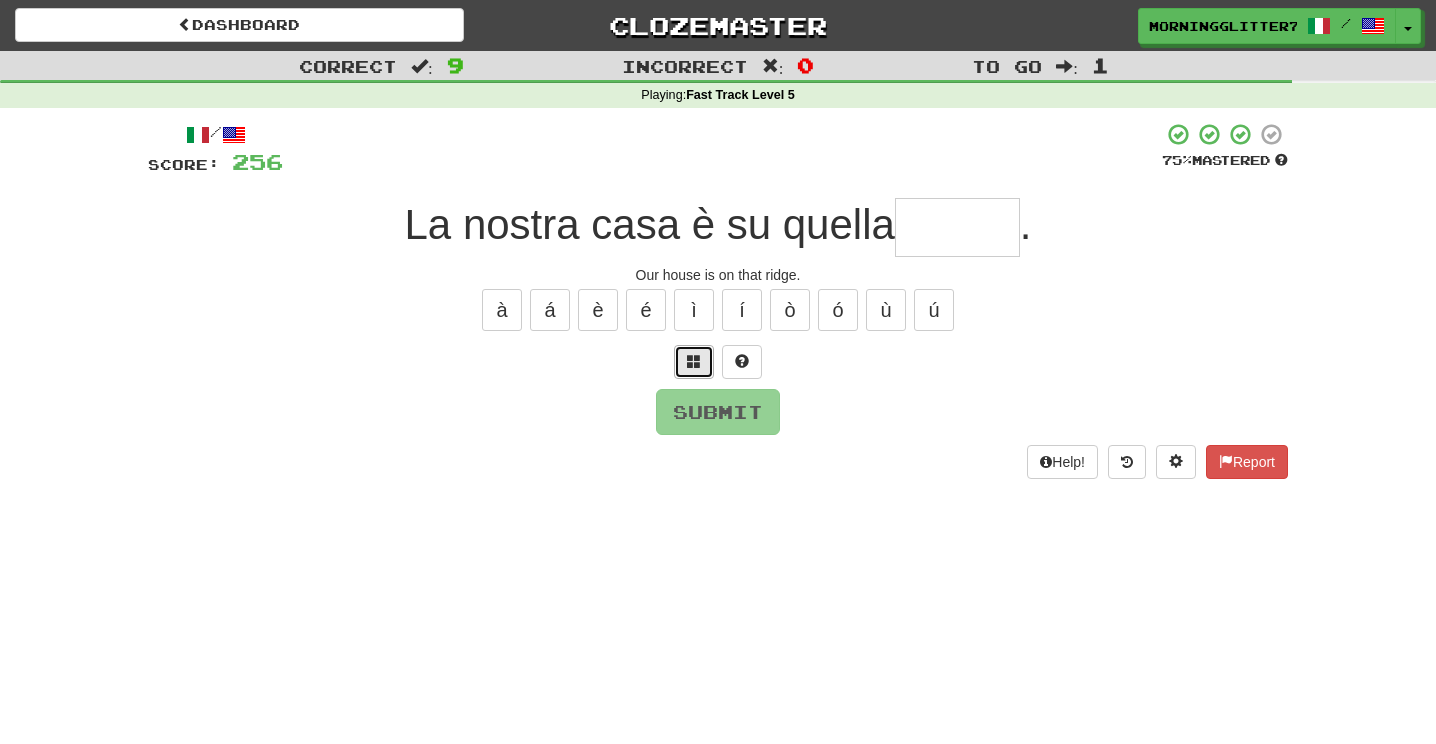 click at bounding box center (694, 361) 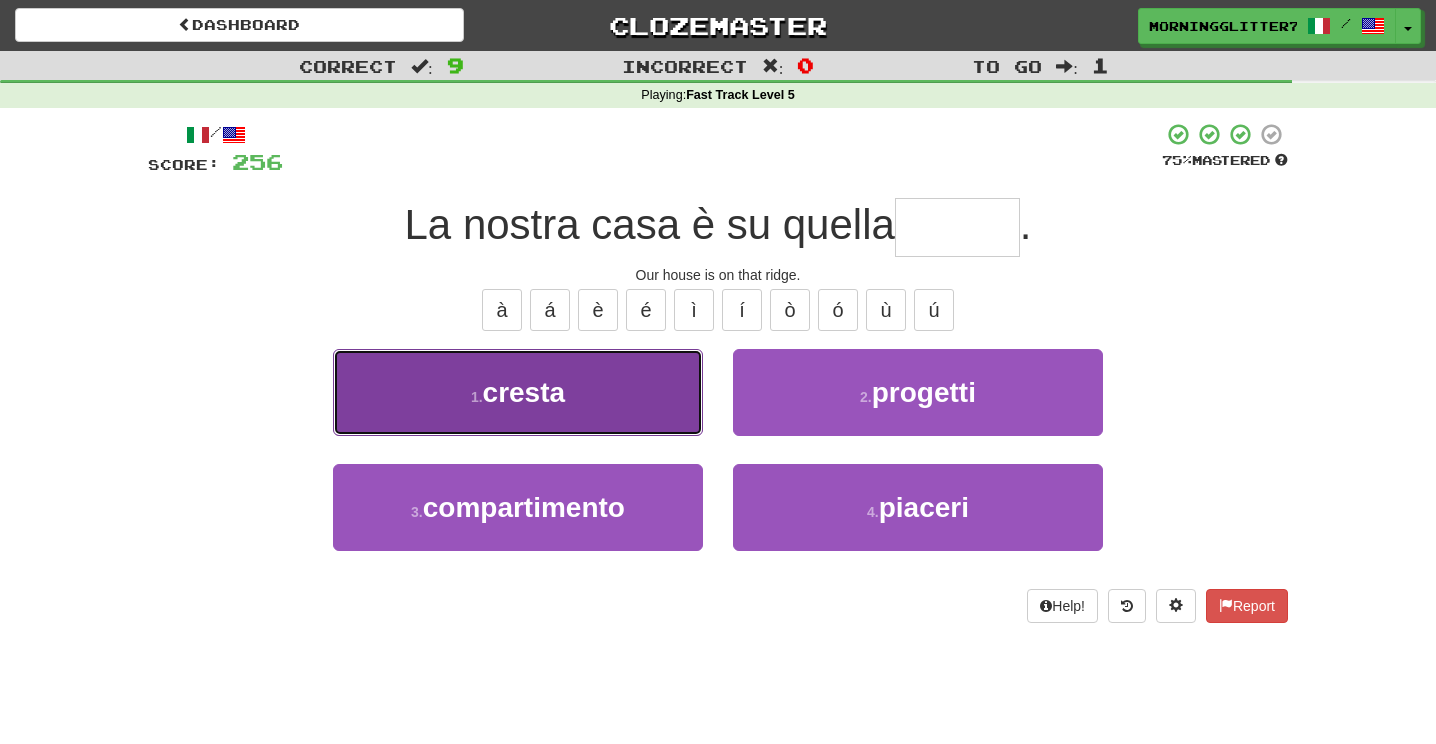 click on "1 .  cresta" at bounding box center (518, 392) 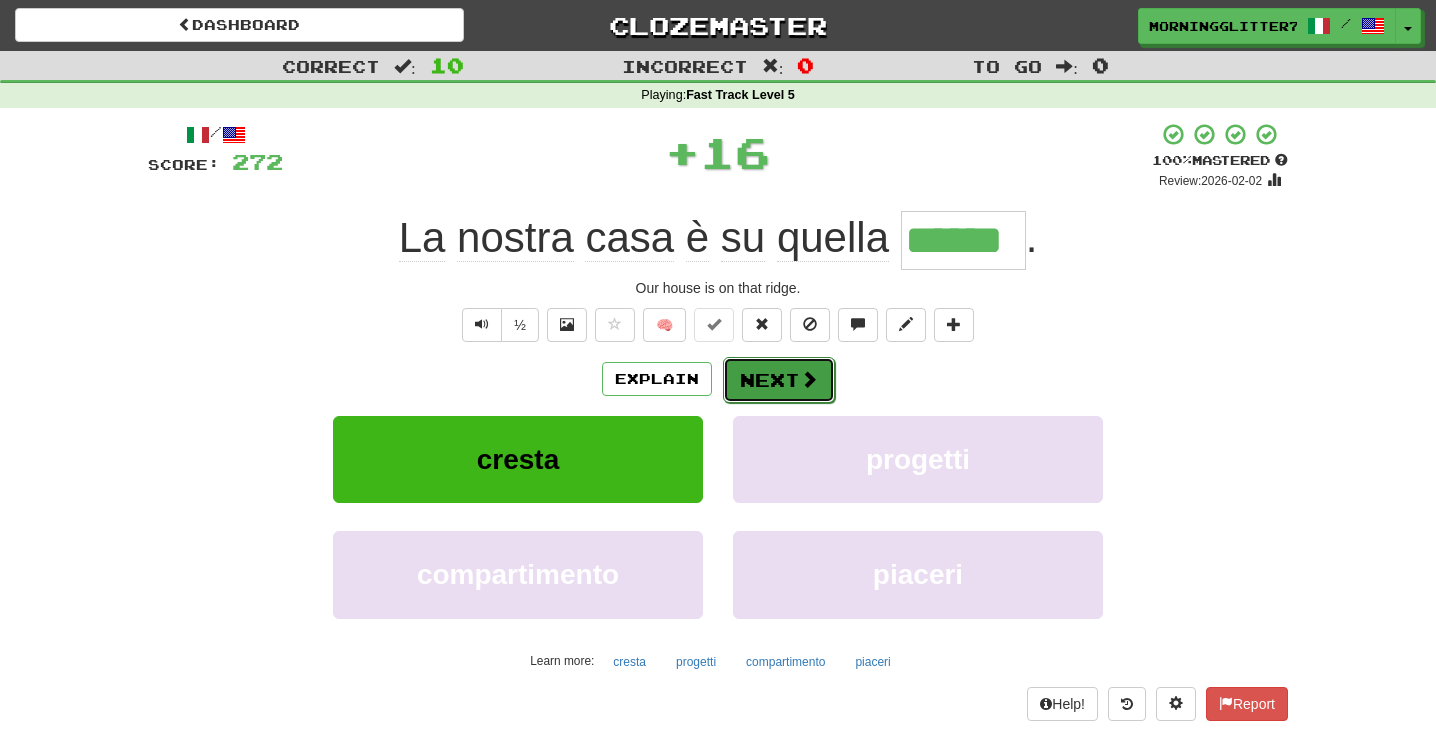 click on "Next" at bounding box center (779, 380) 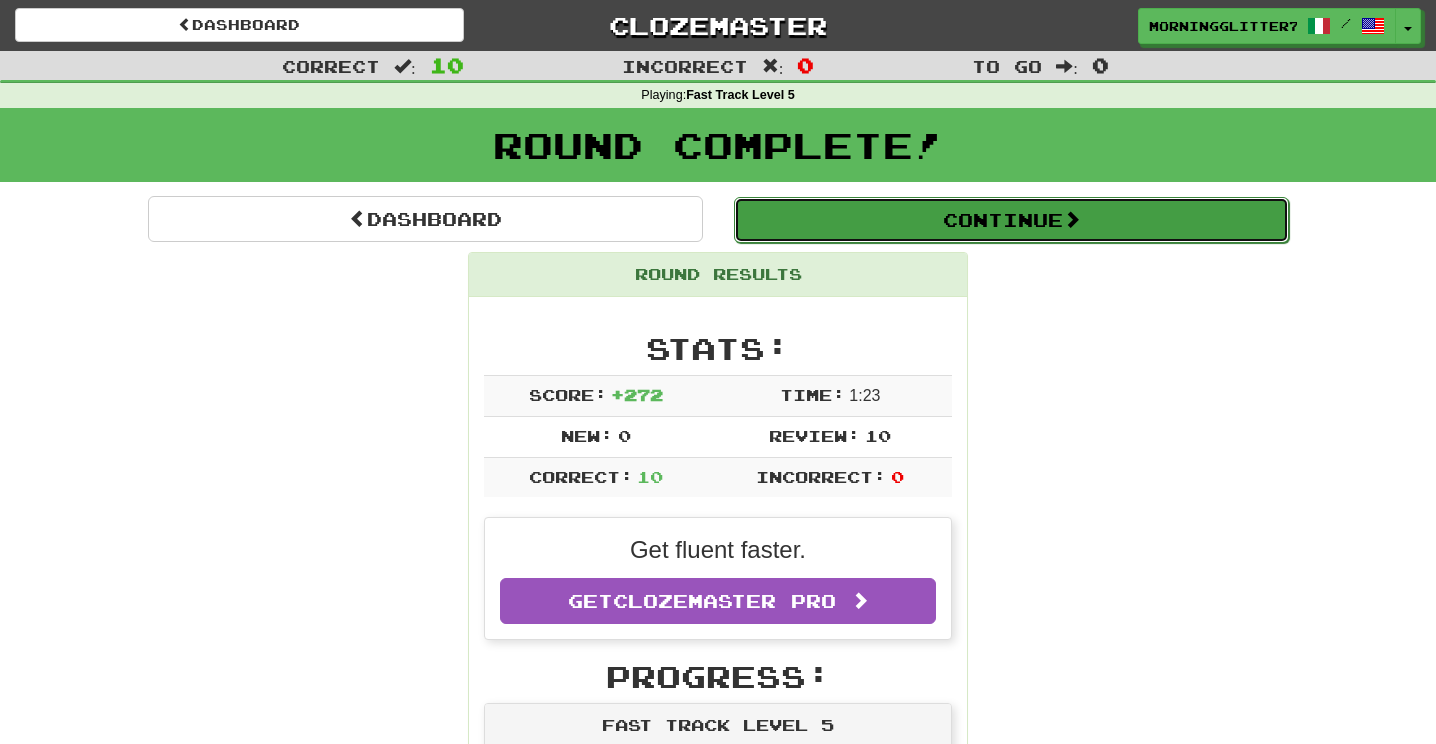 click on "Continue" at bounding box center [1011, 220] 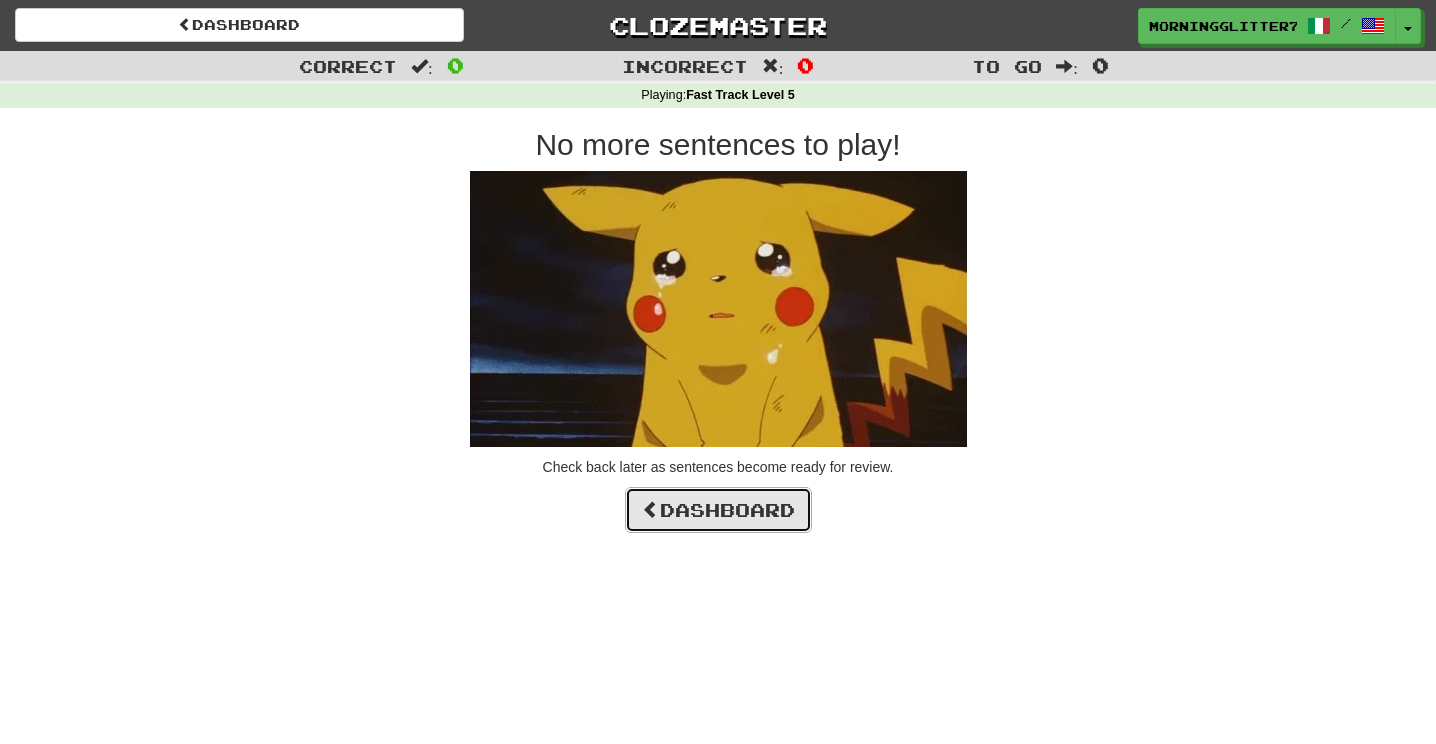 click on "Dashboard" at bounding box center (718, 510) 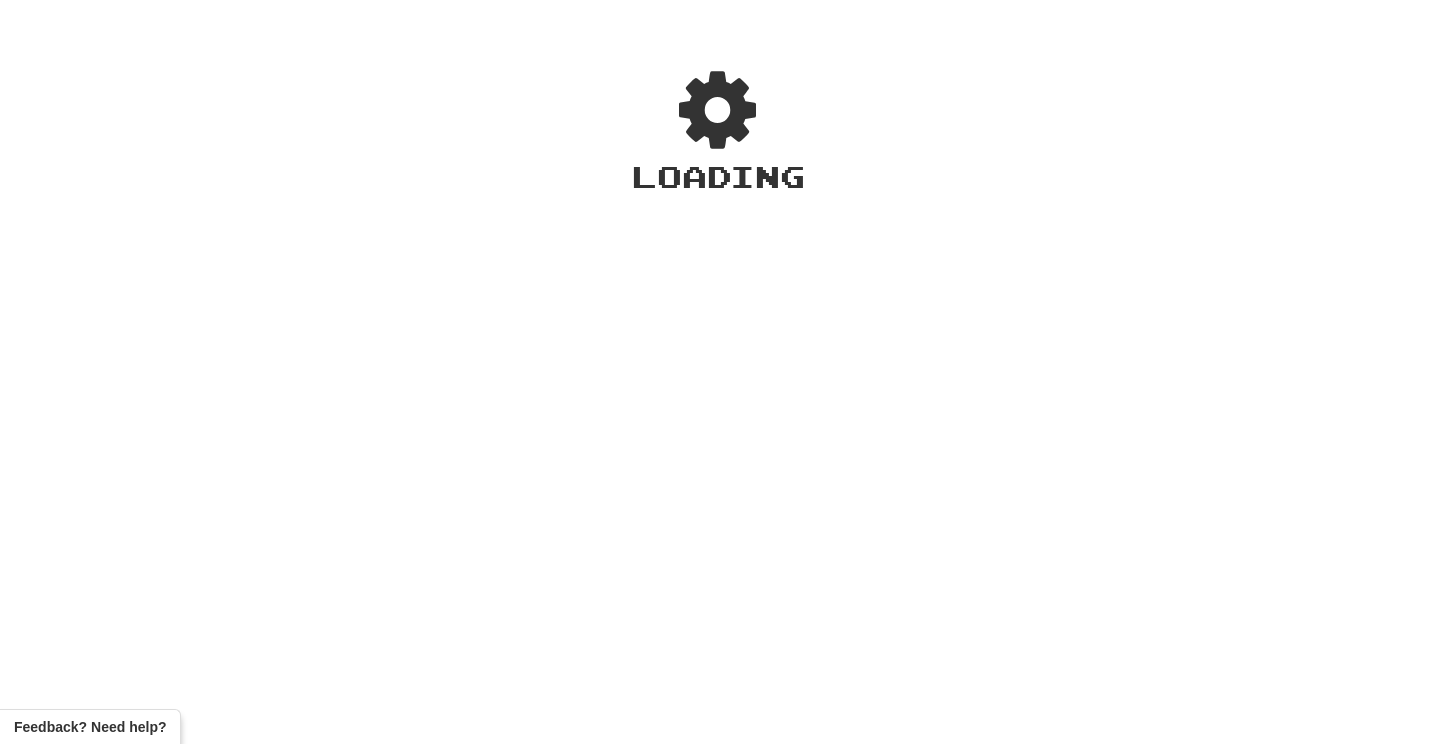 scroll, scrollTop: 0, scrollLeft: 0, axis: both 